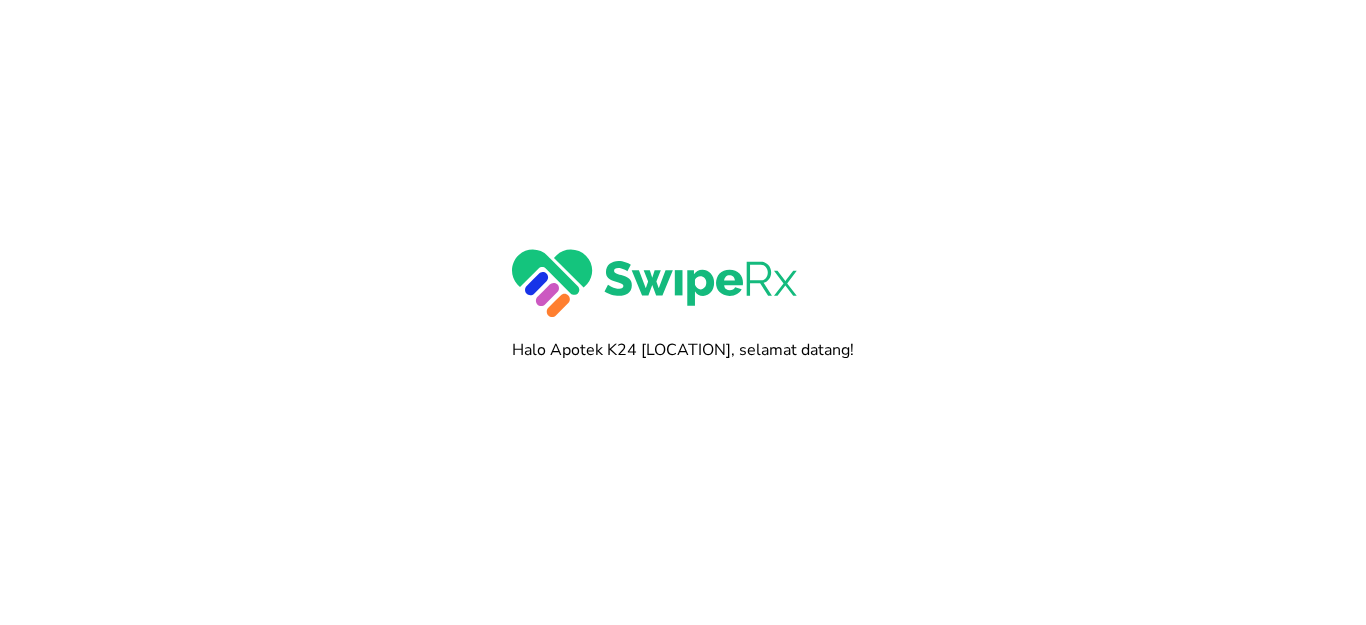 scroll, scrollTop: 0, scrollLeft: 0, axis: both 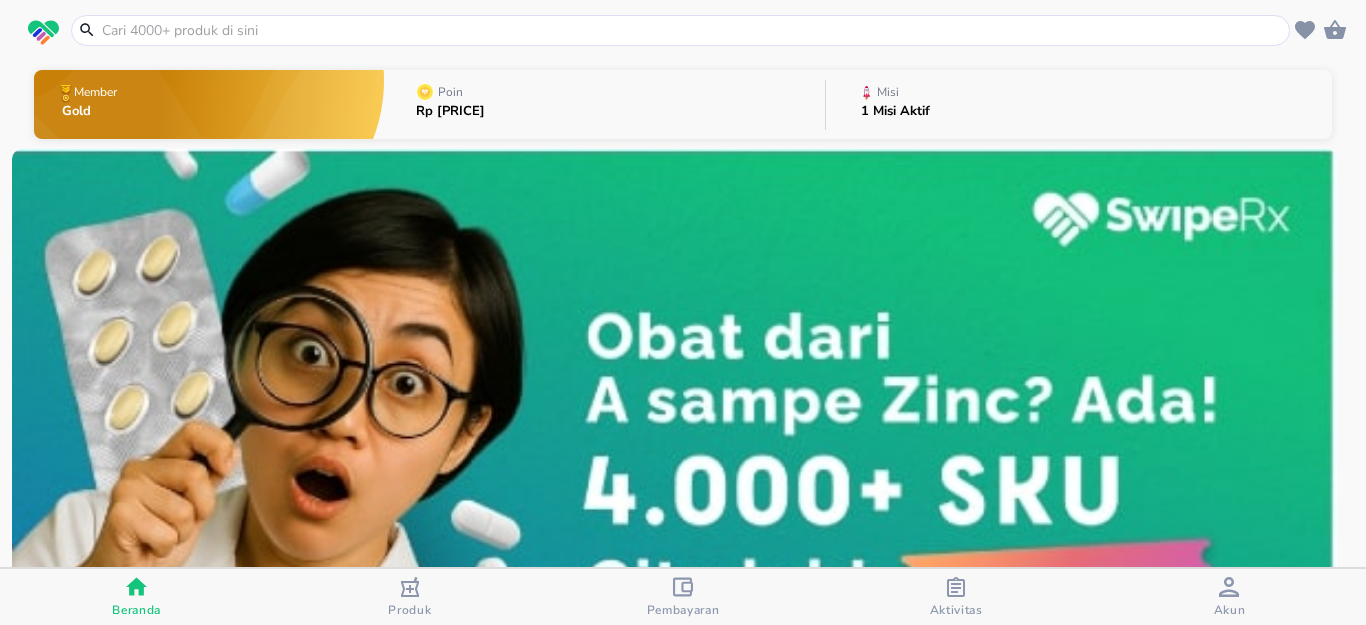 click on "Produk" at bounding box center (409, 610) 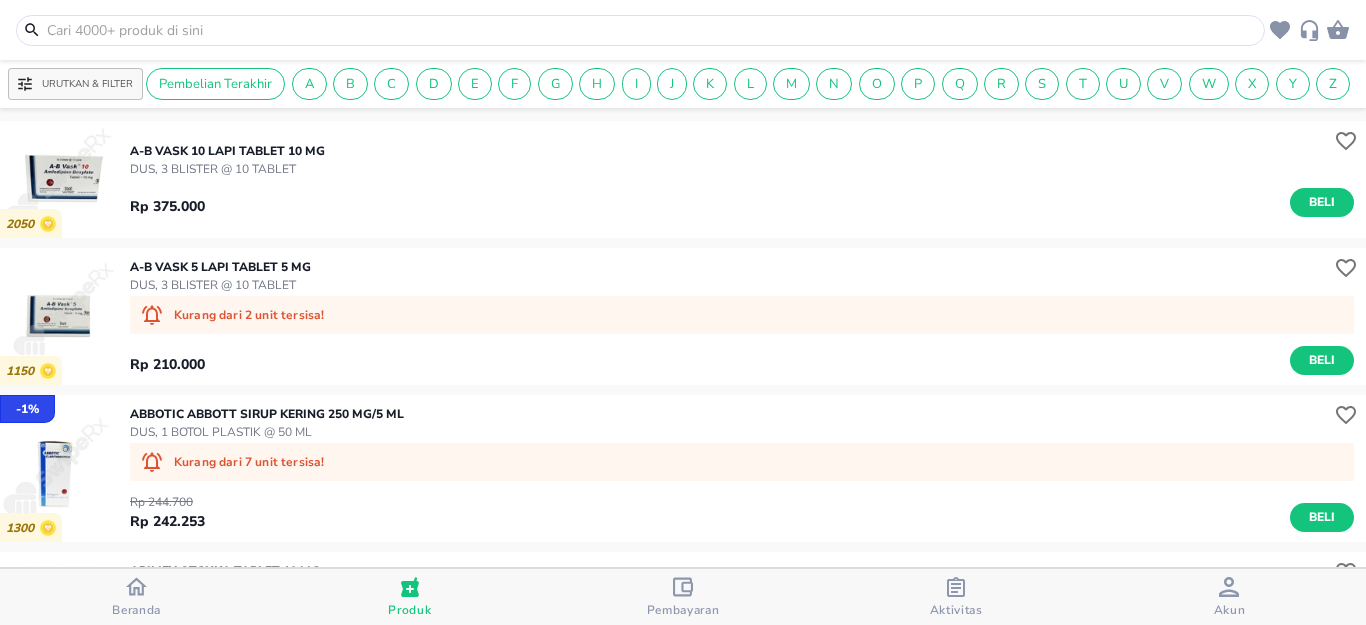 click at bounding box center (652, 30) 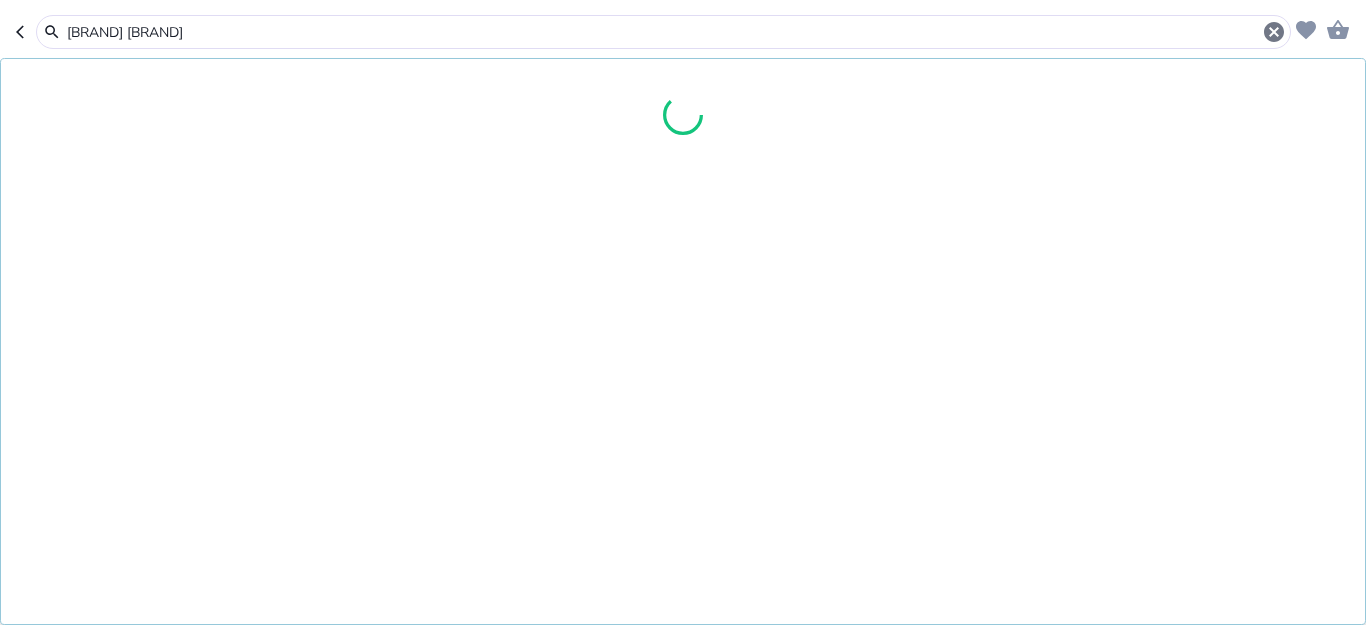 type on "[BRAND] [BRAND]" 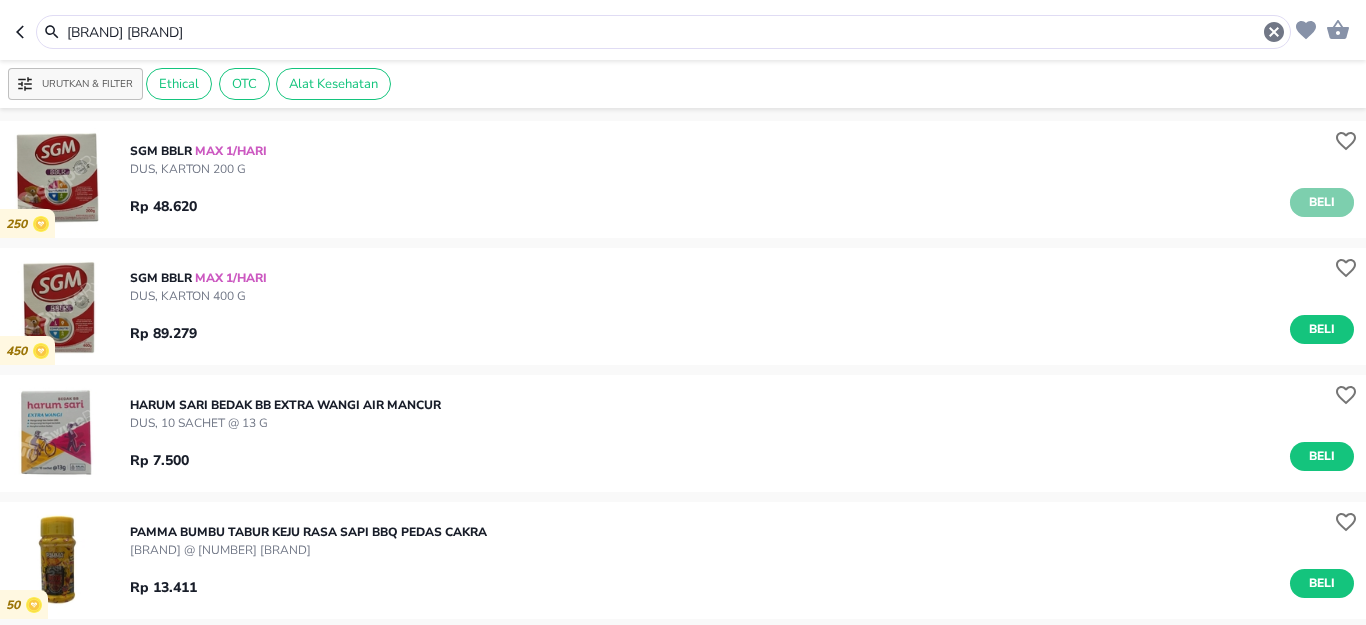 click on "Beli" at bounding box center [1322, 202] 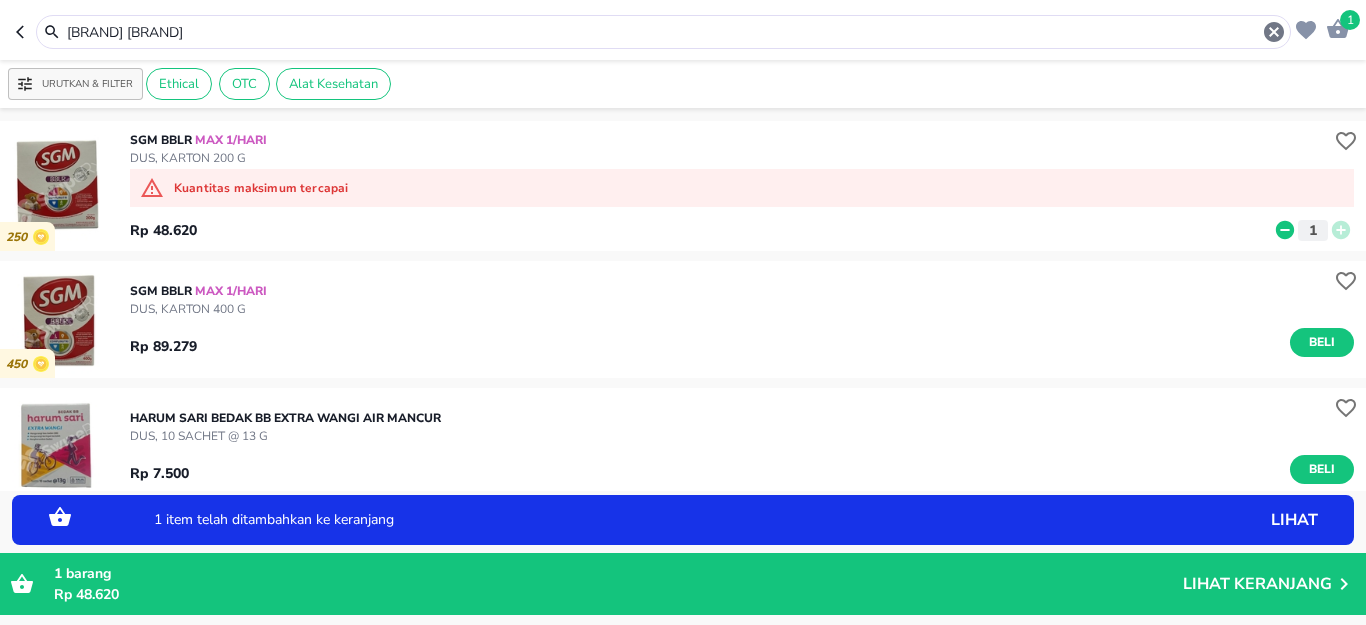 drag, startPoint x: 235, startPoint y: 19, endPoint x: 0, endPoint y: 25, distance: 235.07658 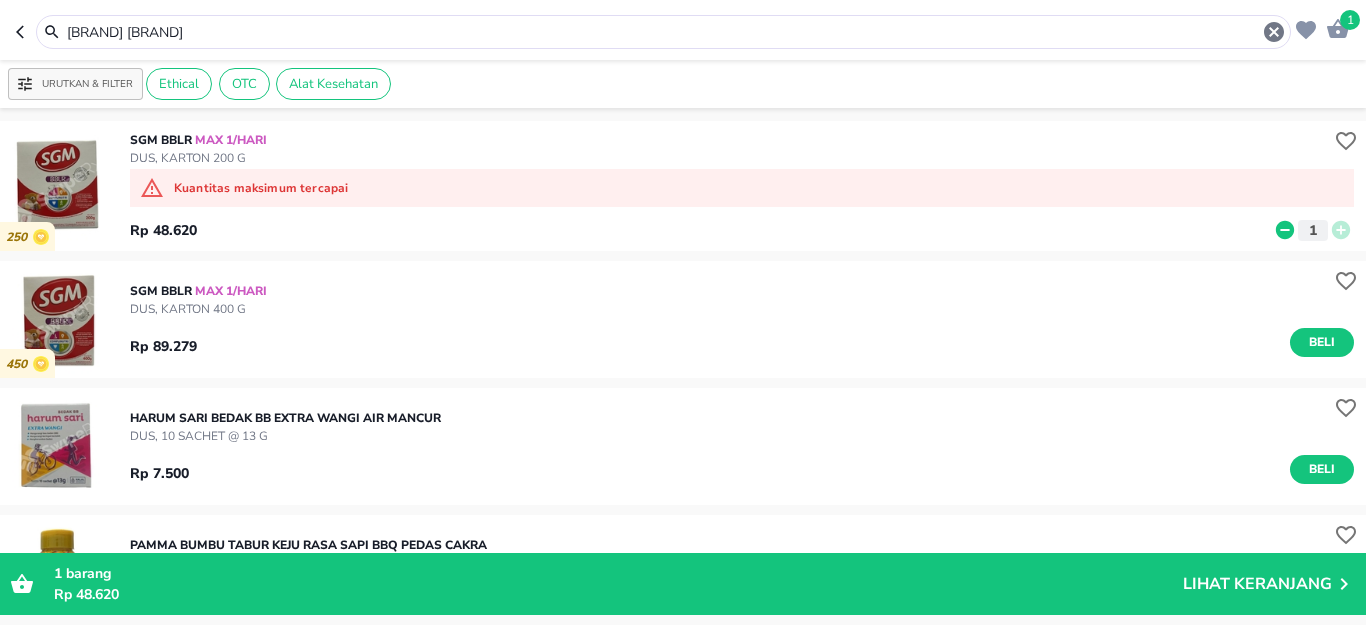 drag, startPoint x: 151, startPoint y: 39, endPoint x: 0, endPoint y: 46, distance: 151.16217 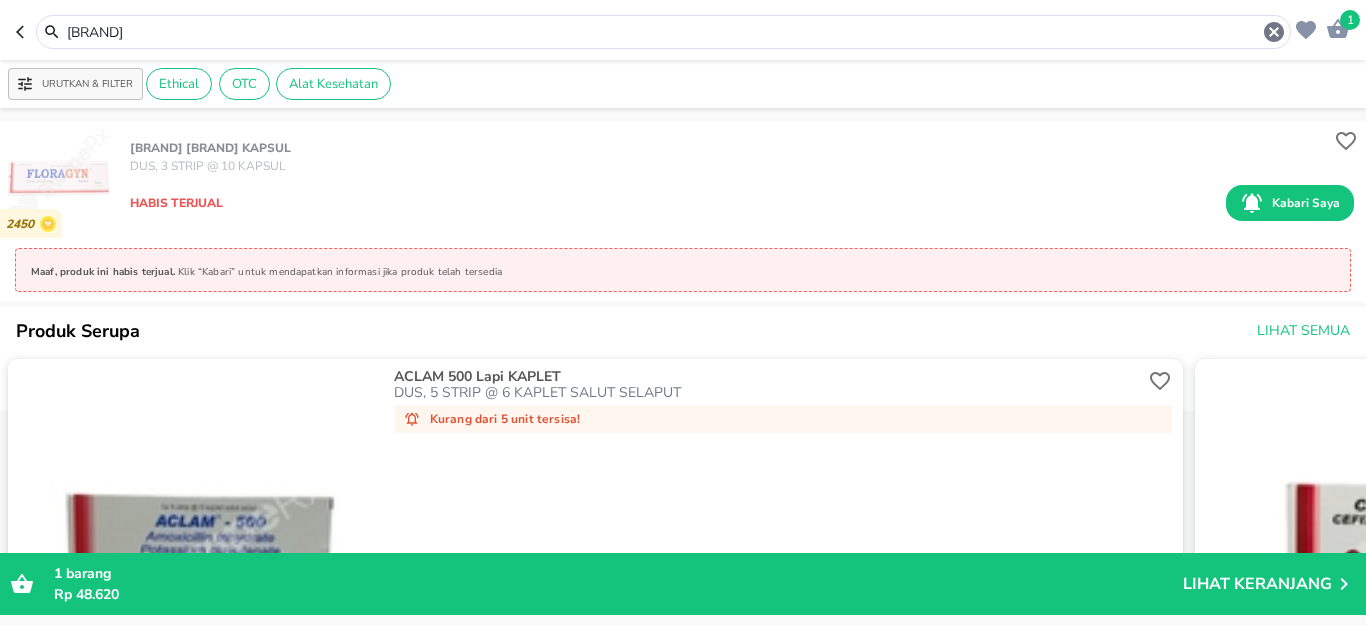 drag, startPoint x: 204, startPoint y: 29, endPoint x: 0, endPoint y: 35, distance: 204.08821 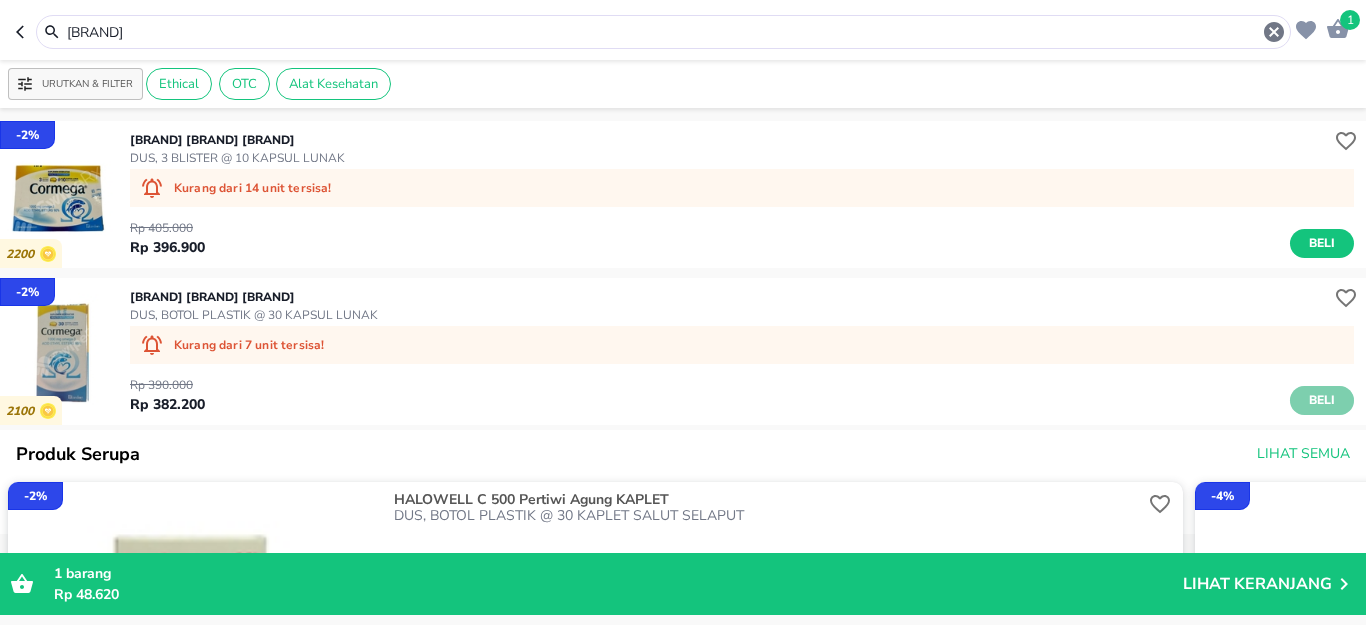 click on "Beli" at bounding box center [1322, 400] 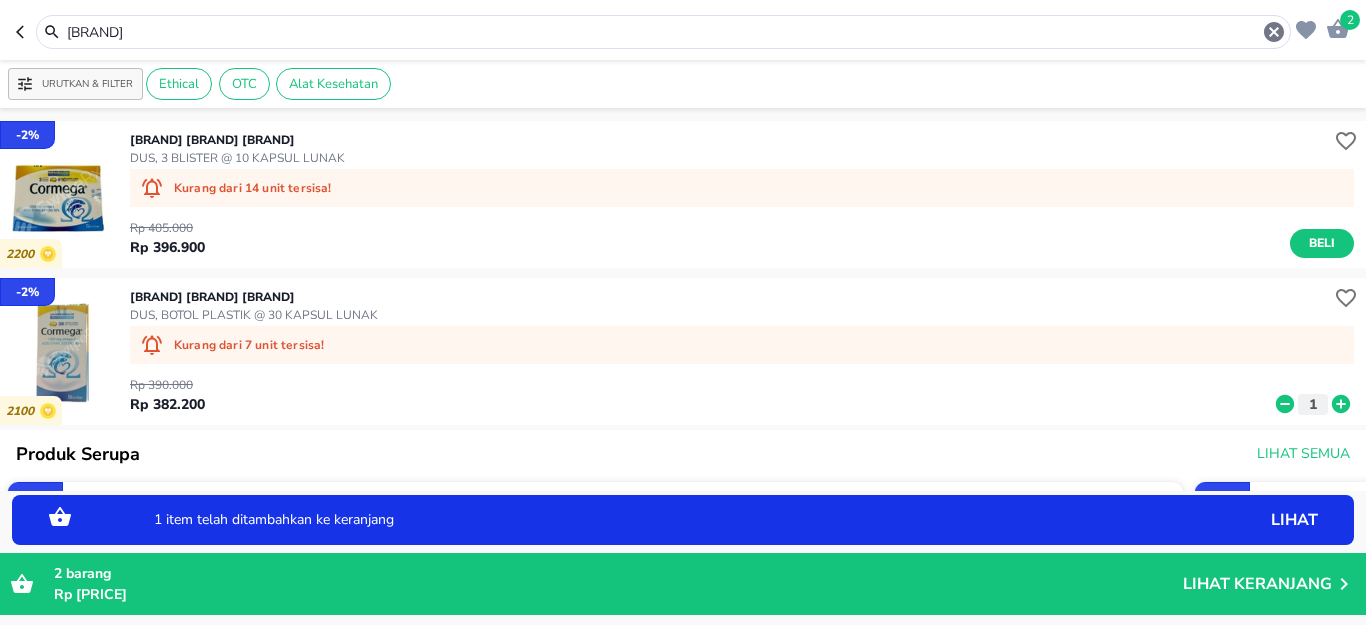 click 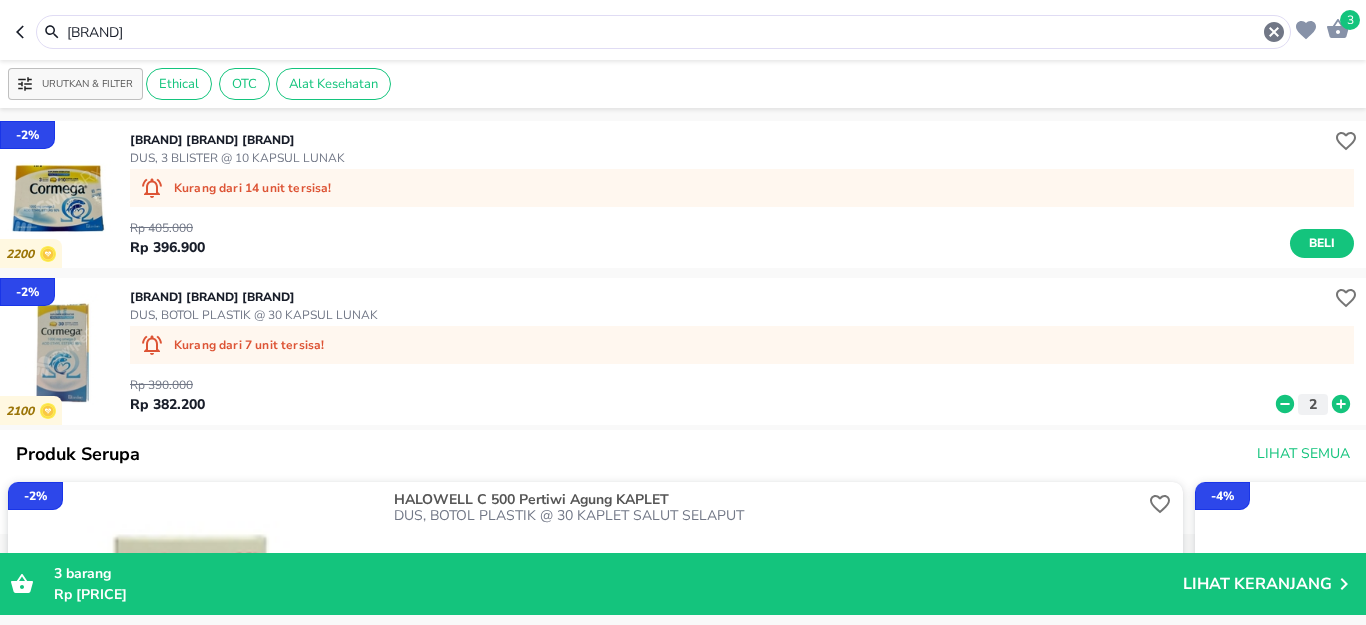 drag, startPoint x: 37, startPoint y: 24, endPoint x: 20, endPoint y: 24, distance: 17 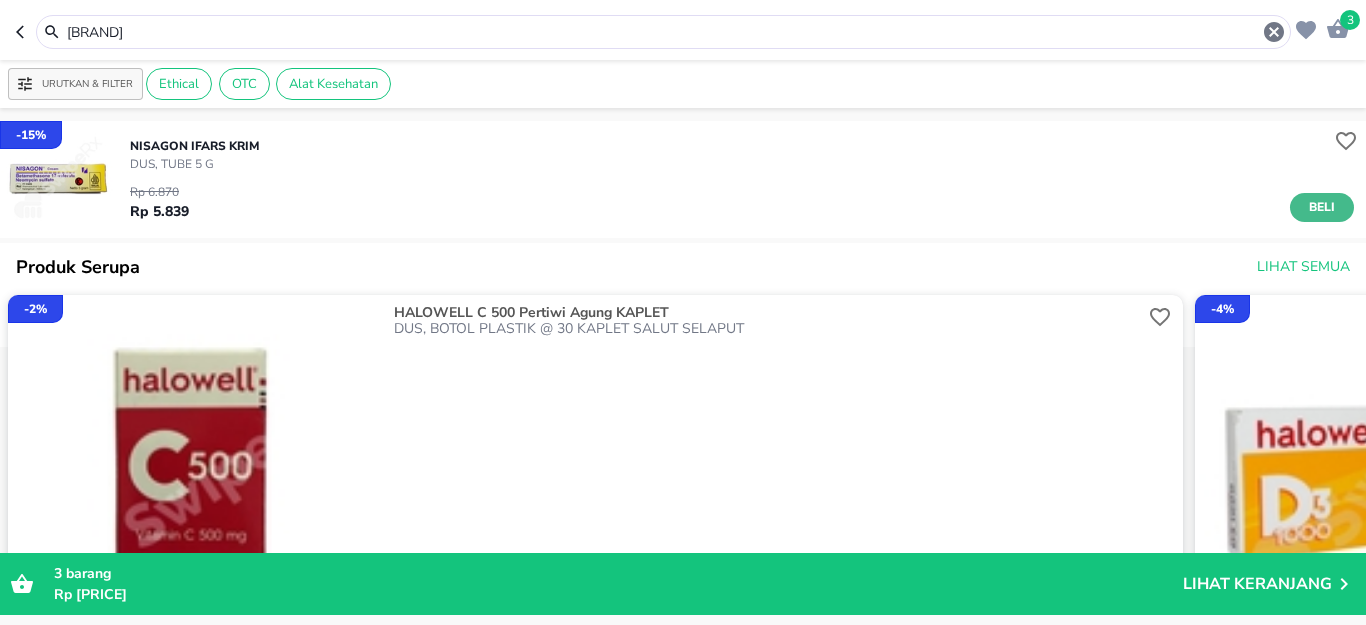 click on "Beli" at bounding box center (1322, 207) 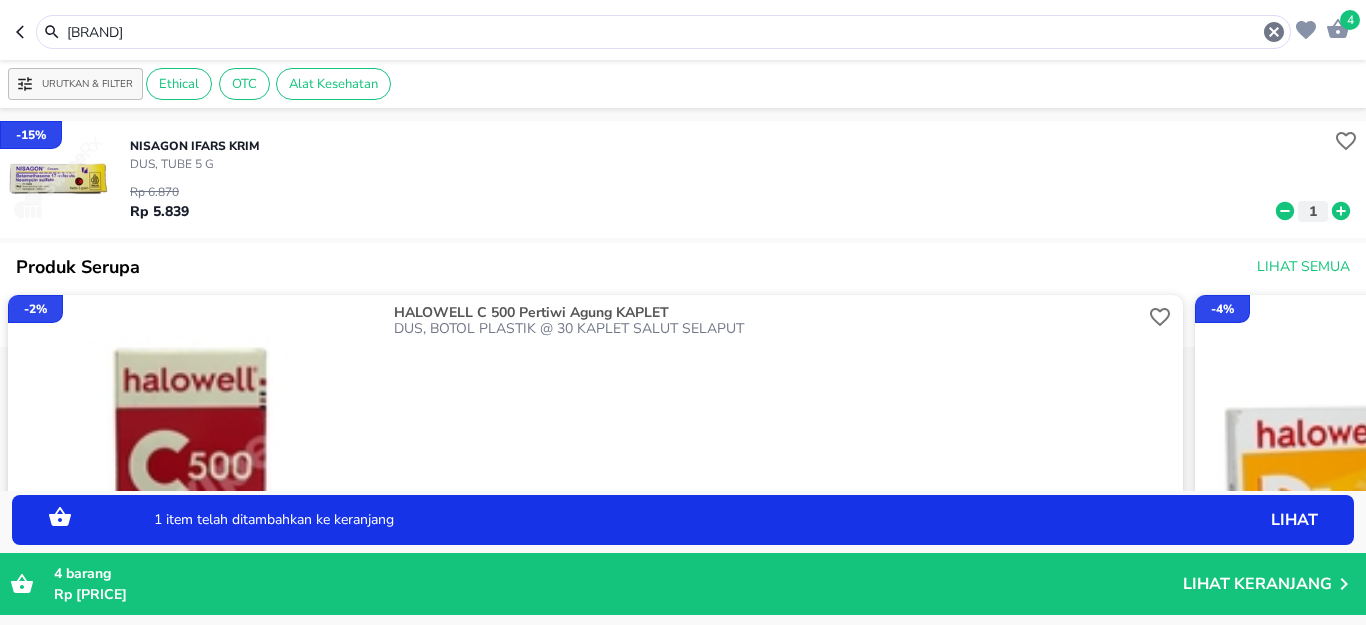 click 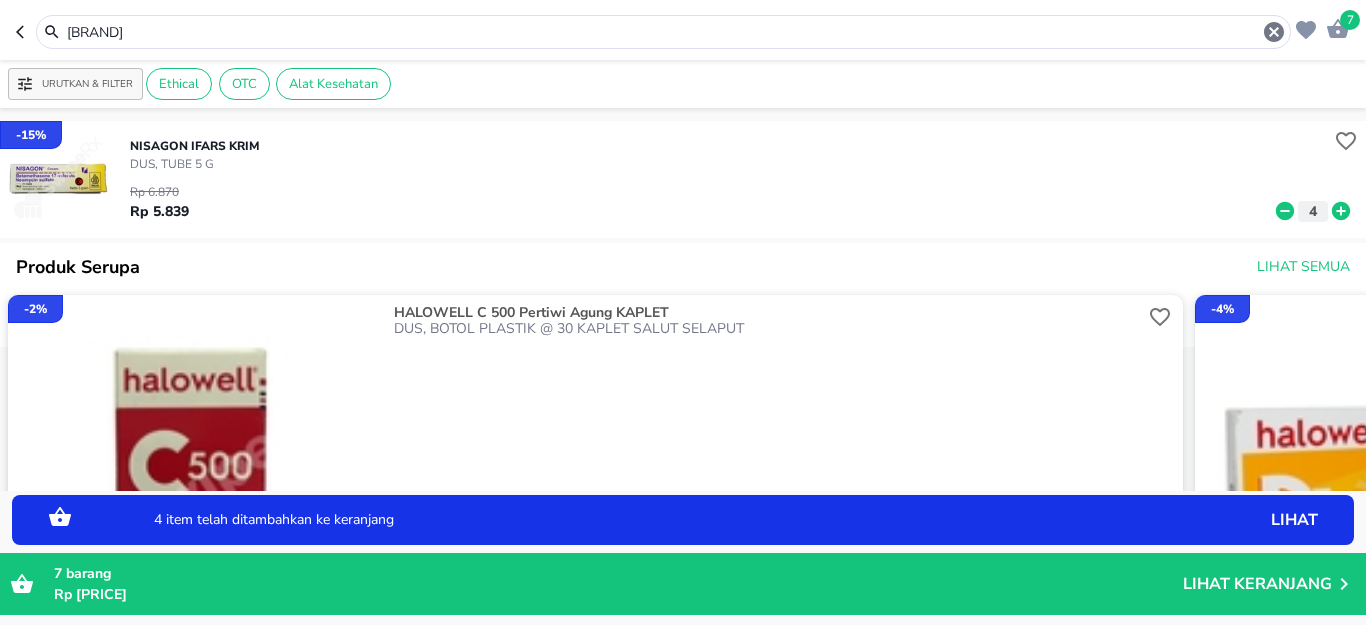click 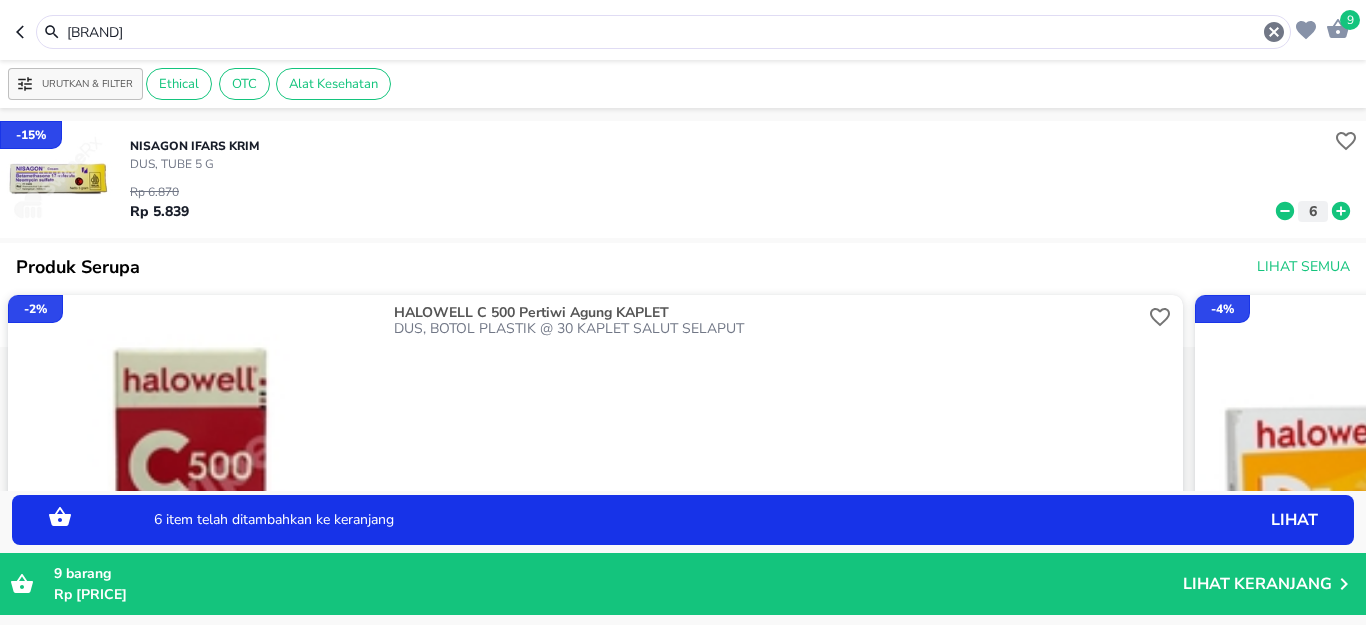 click 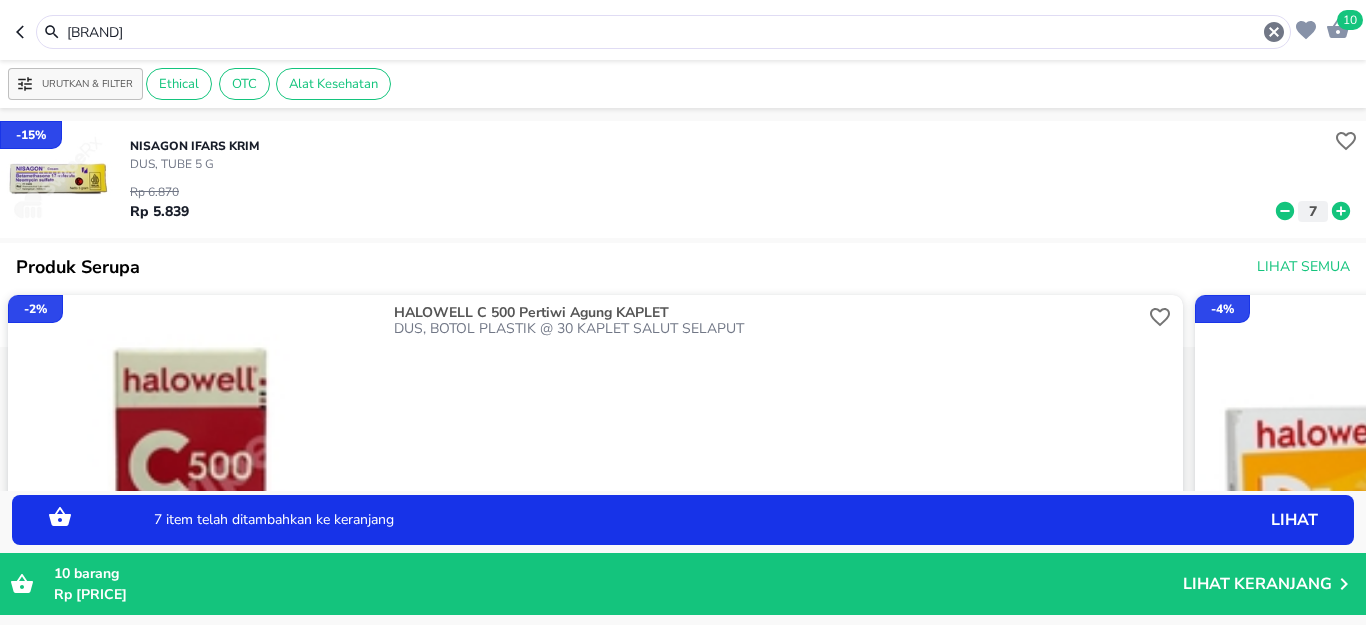 click 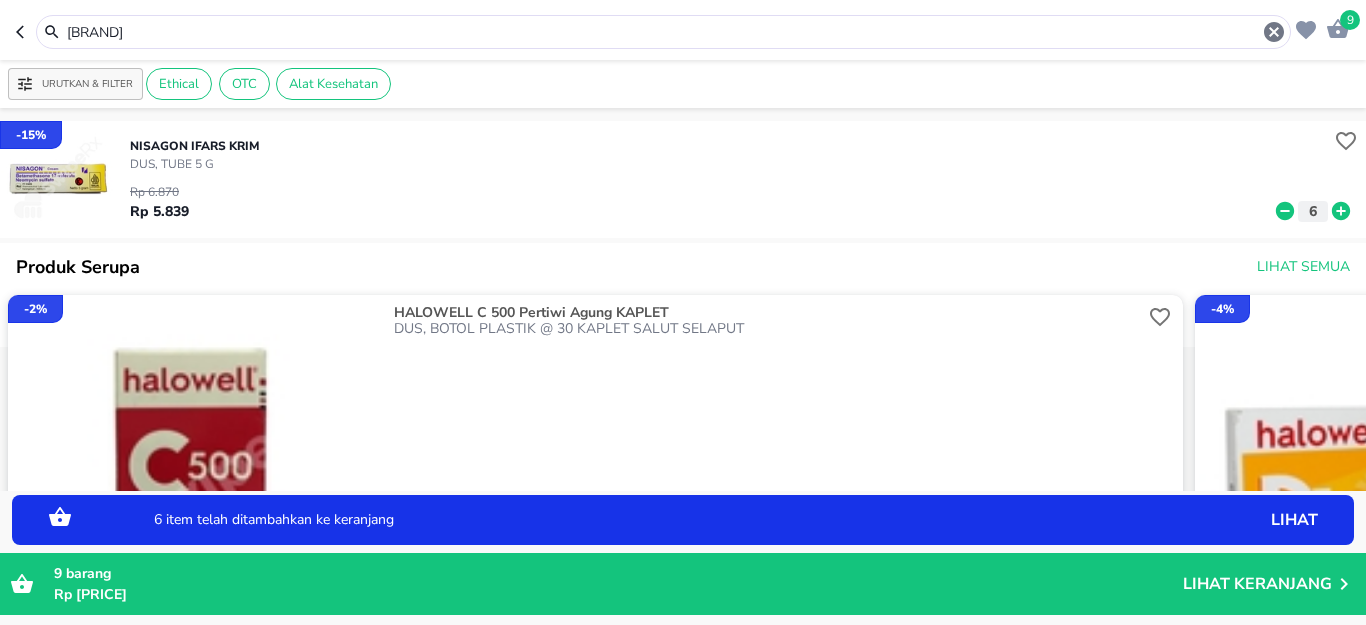 drag, startPoint x: 149, startPoint y: 32, endPoint x: 0, endPoint y: 39, distance: 149.16434 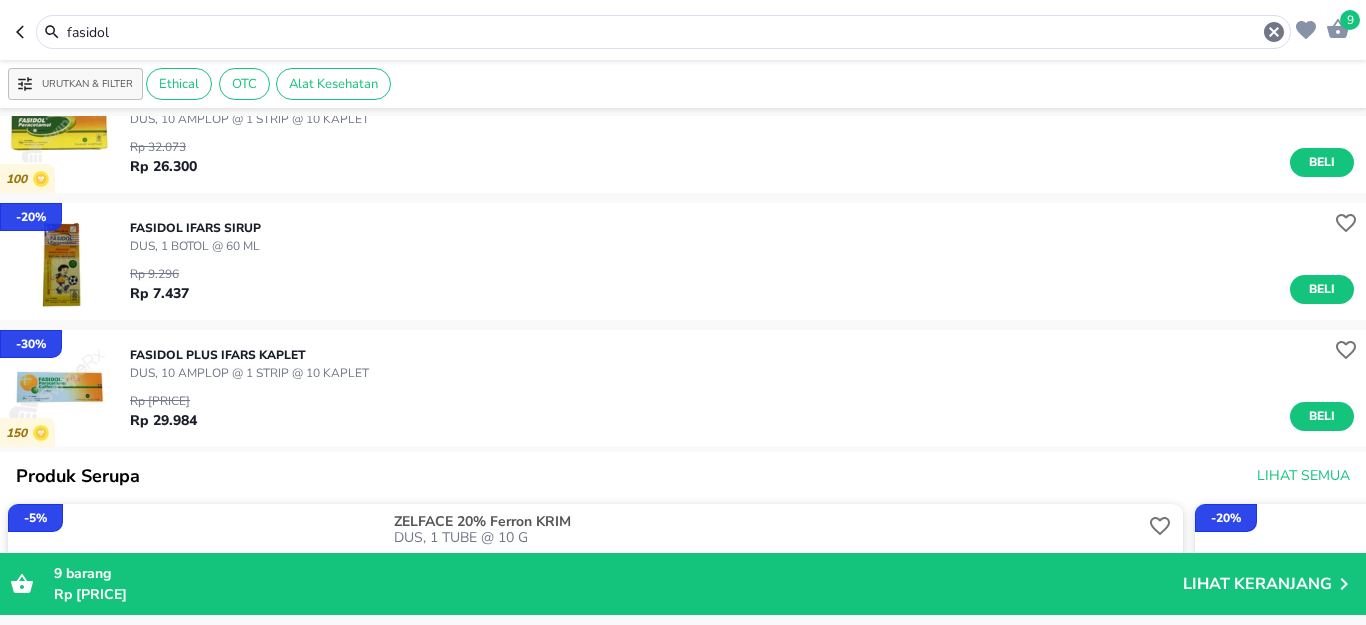 scroll, scrollTop: 200, scrollLeft: 0, axis: vertical 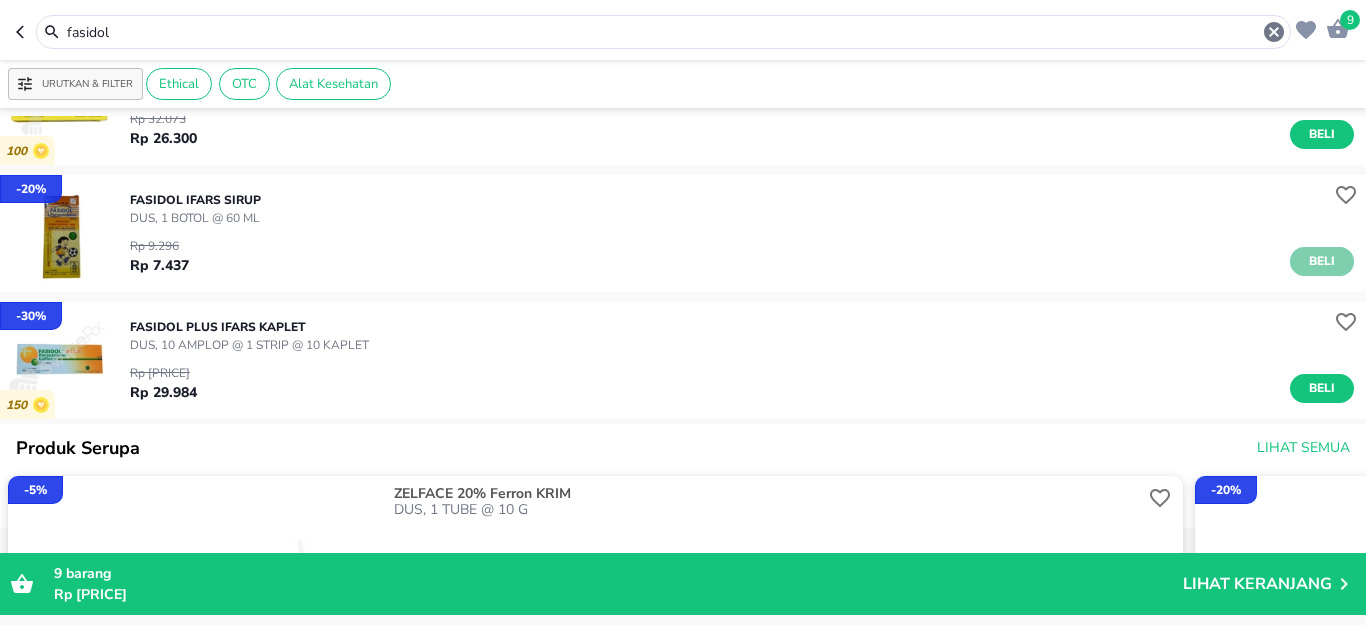 click on "Beli" at bounding box center (1322, 261) 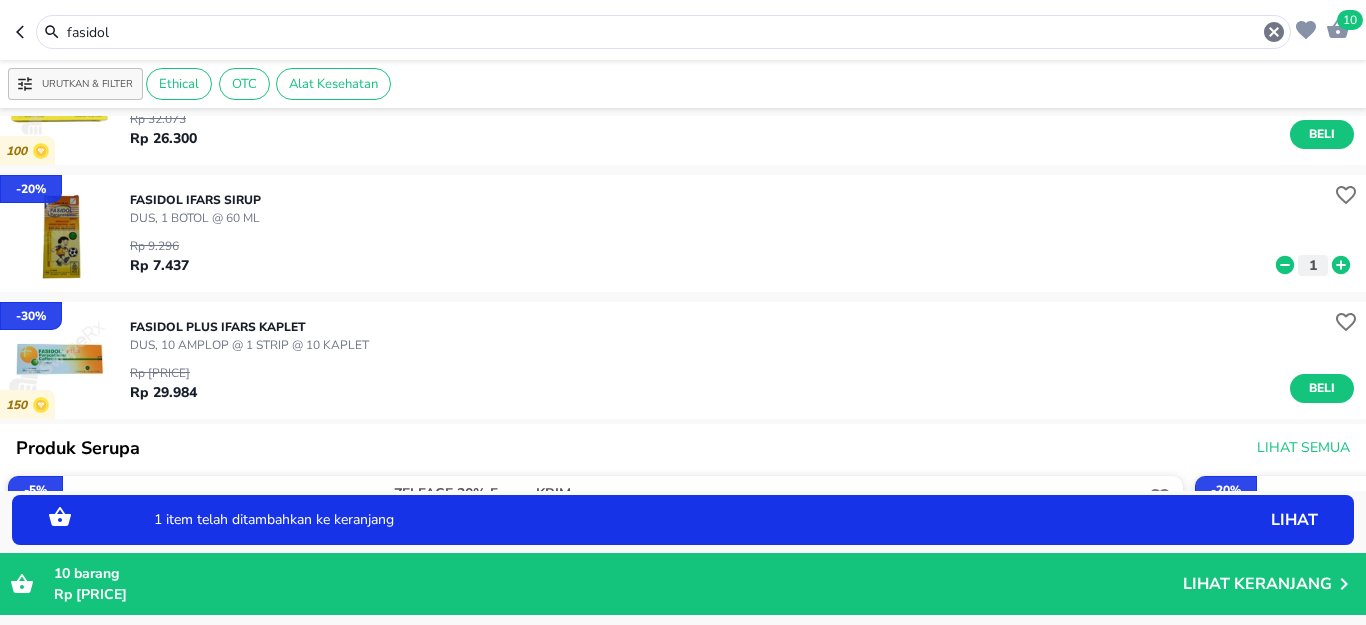 click 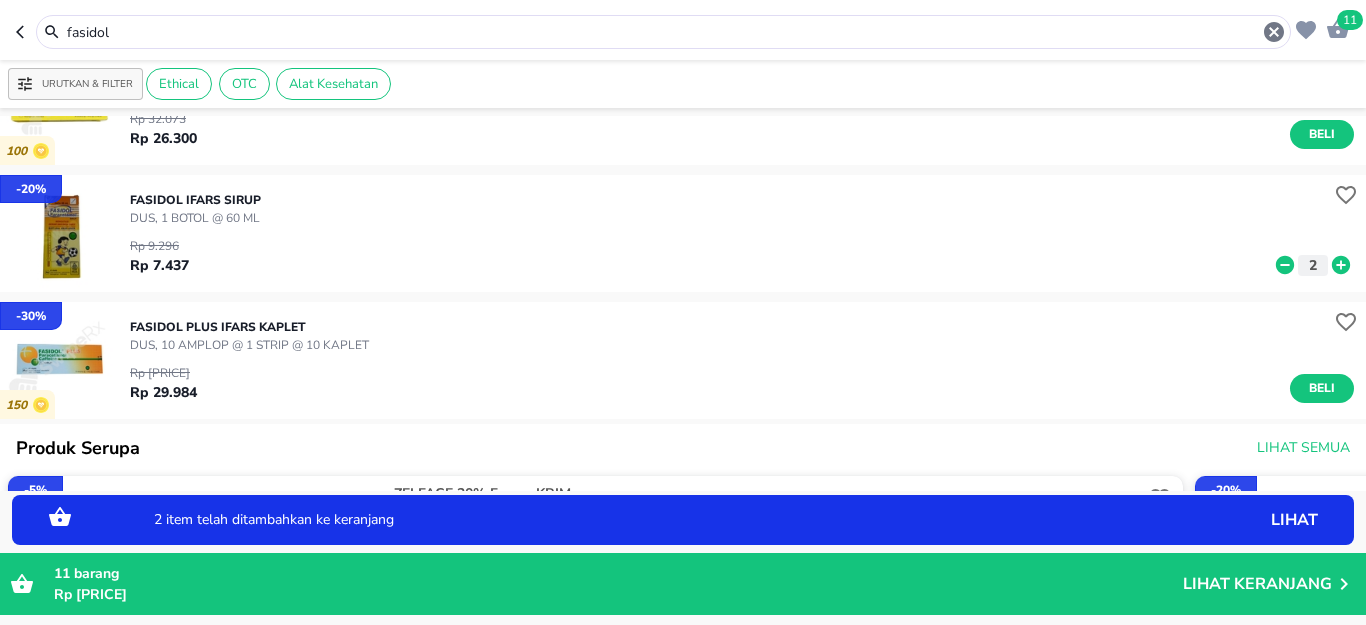 click 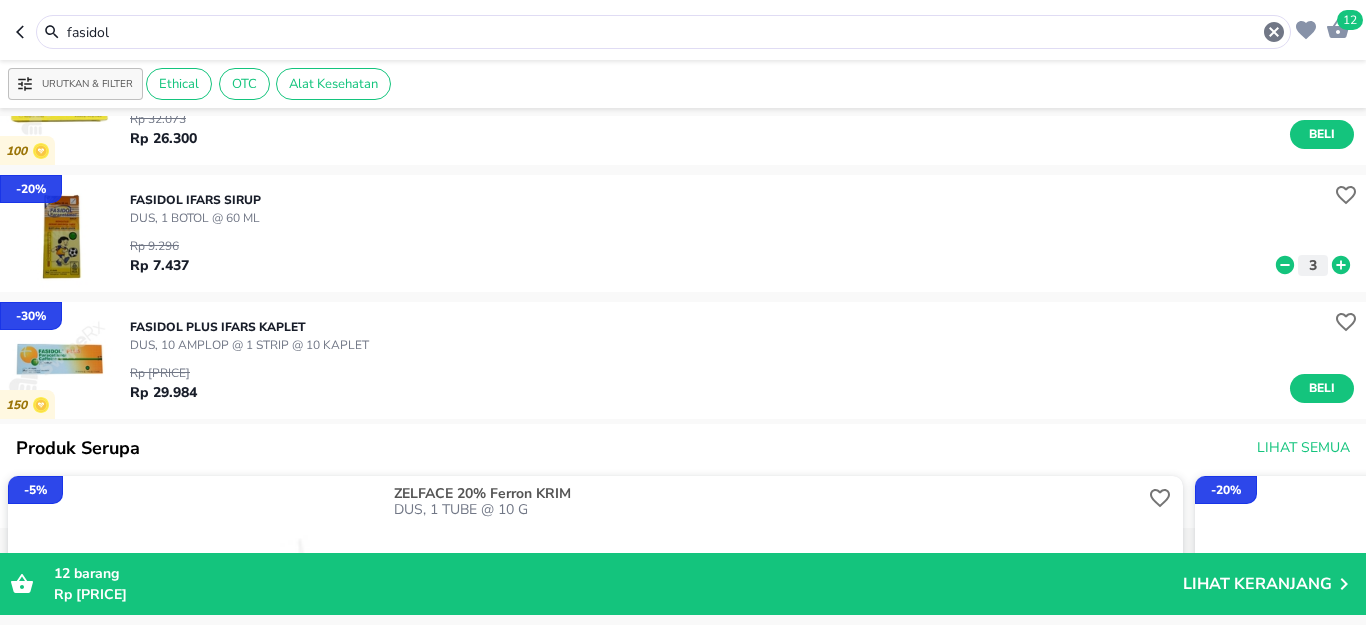 drag, startPoint x: 199, startPoint y: 24, endPoint x: 0, endPoint y: 24, distance: 199 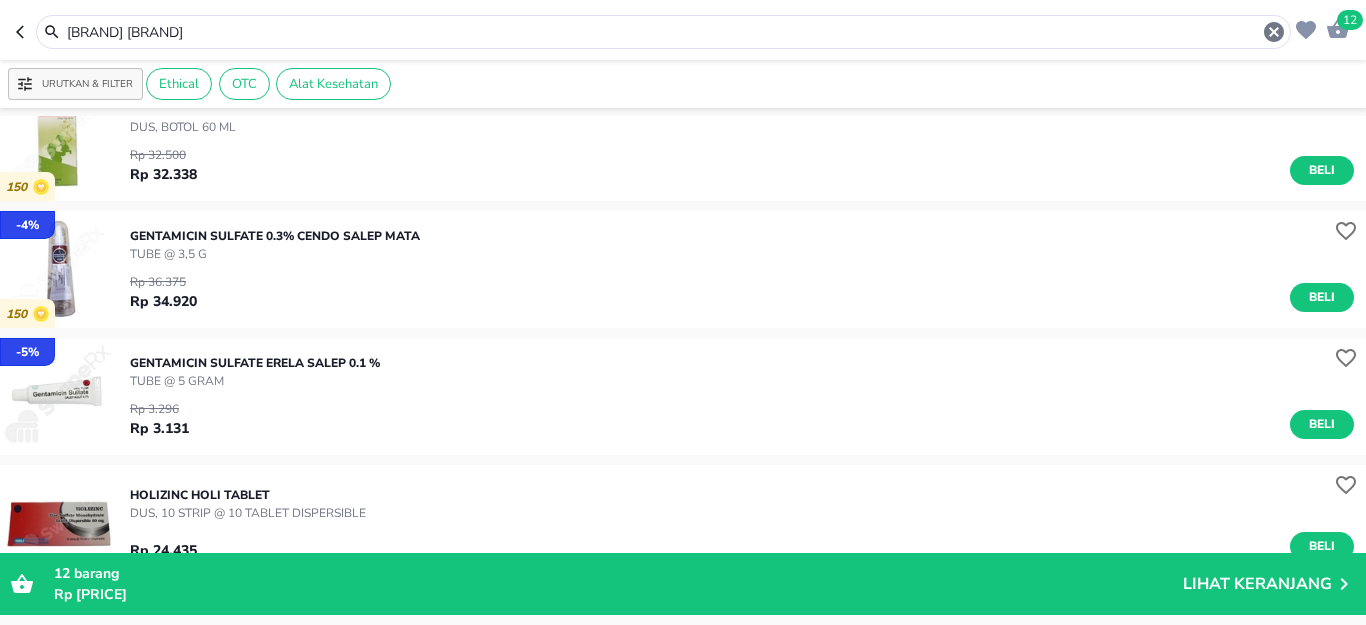 scroll, scrollTop: 0, scrollLeft: 0, axis: both 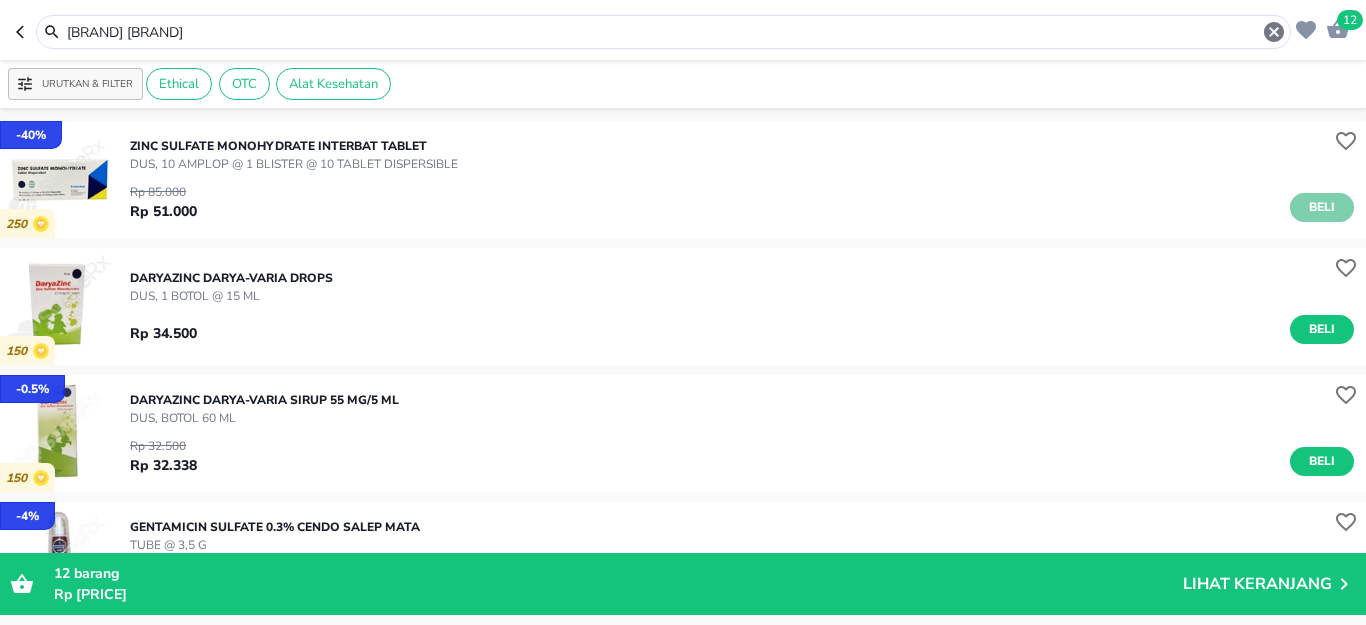 click on "Beli" at bounding box center (1322, 207) 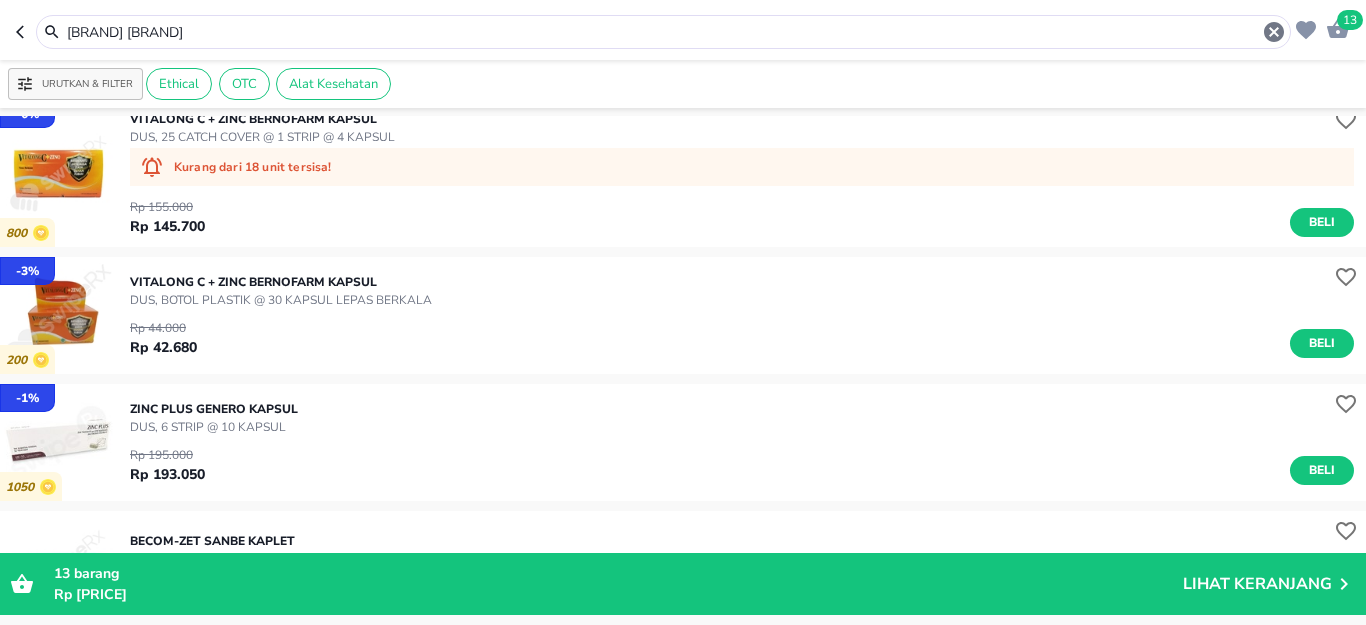 scroll, scrollTop: 1600, scrollLeft: 0, axis: vertical 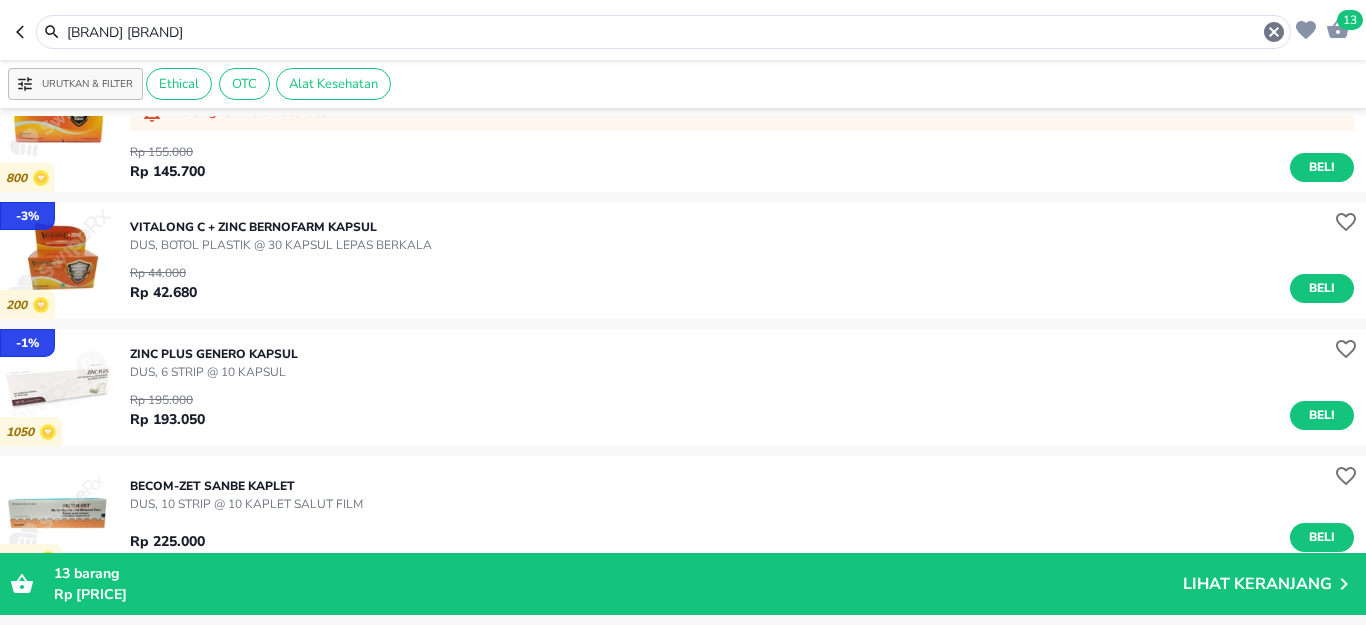 drag, startPoint x: 160, startPoint y: 28, endPoint x: 0, endPoint y: 31, distance: 160.02812 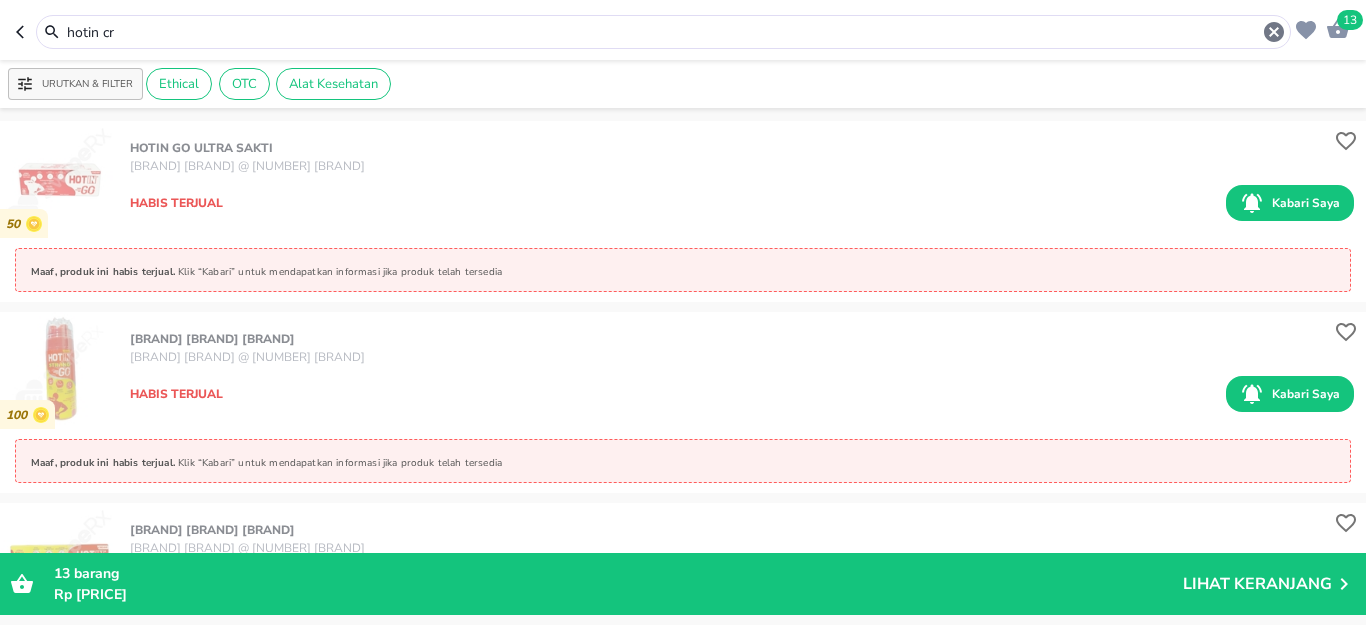 scroll, scrollTop: 9169, scrollLeft: 0, axis: vertical 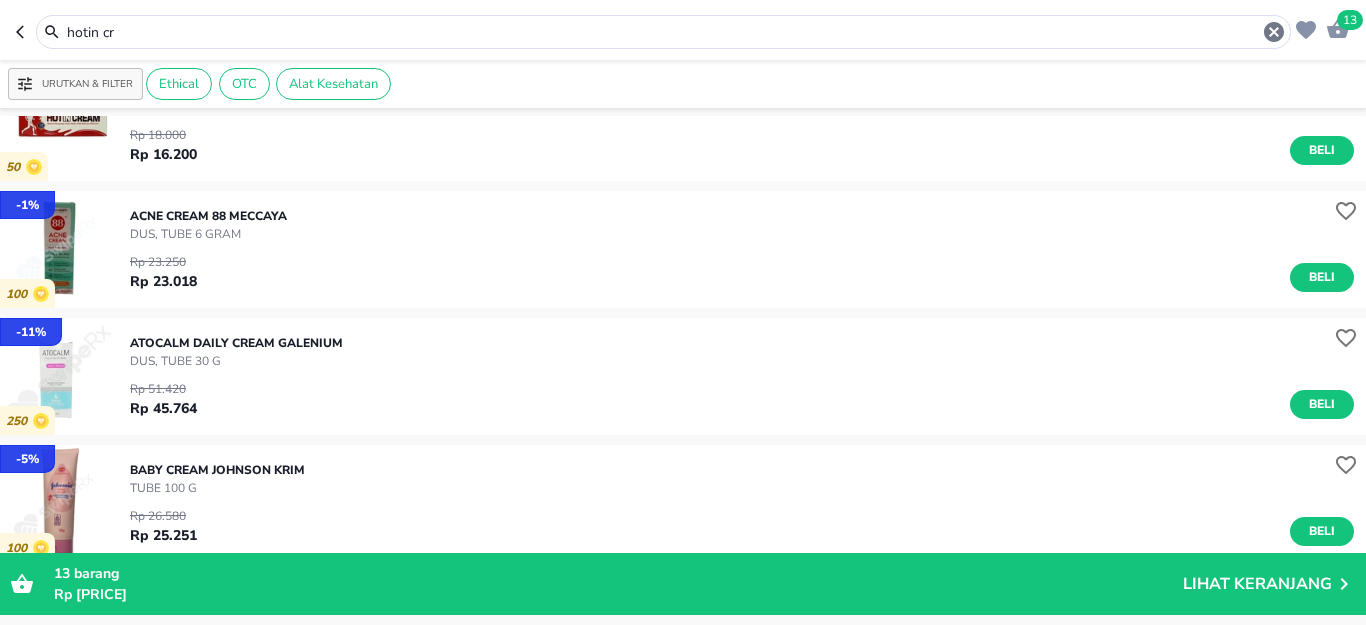 click on "hotin cr" at bounding box center [663, 32] 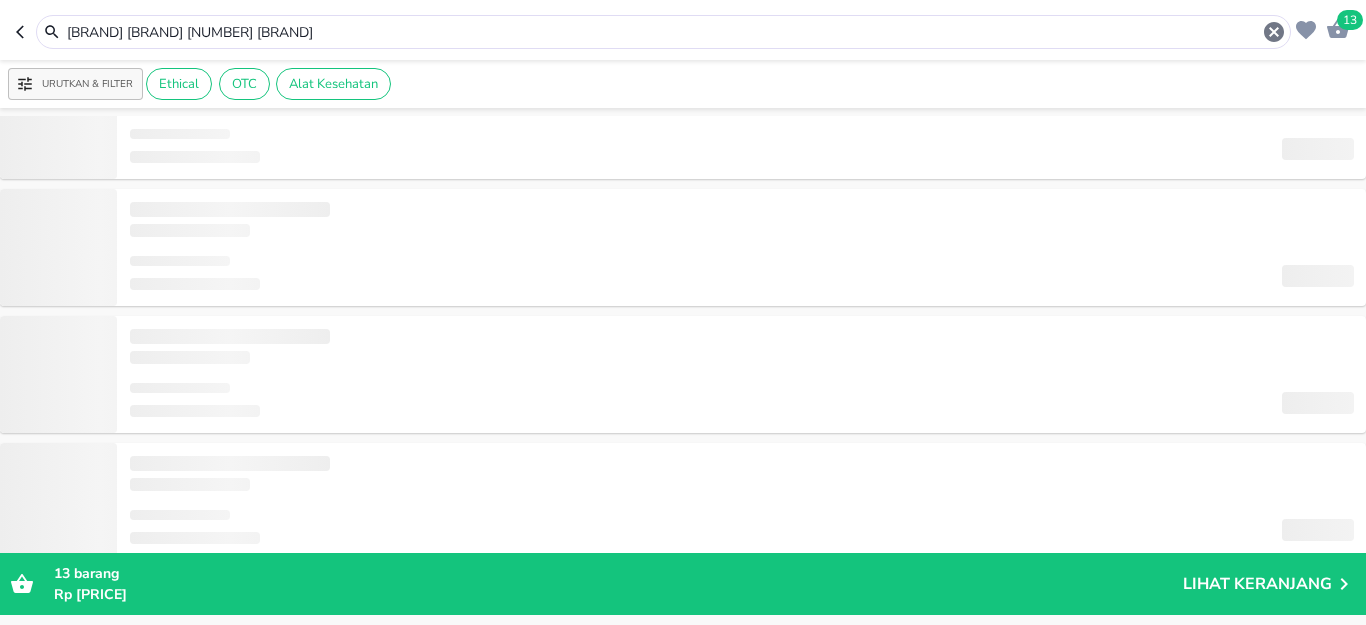 scroll, scrollTop: 186, scrollLeft: 0, axis: vertical 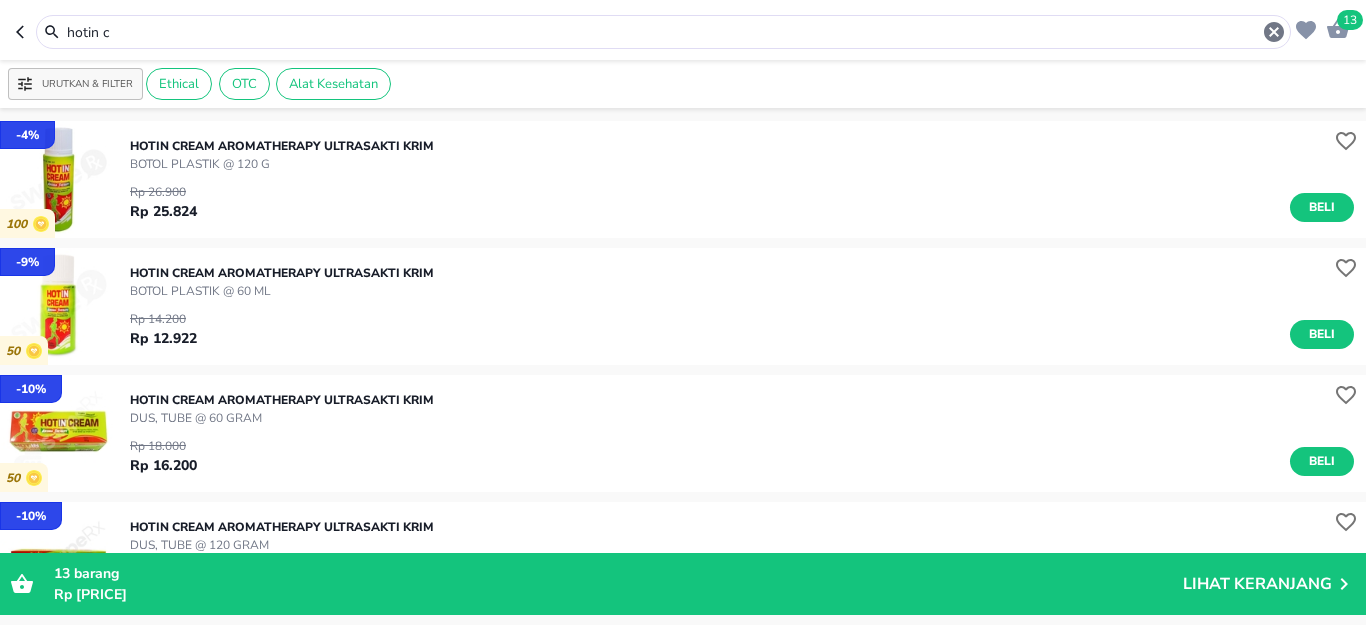 click on "hotin c" at bounding box center (663, 32) 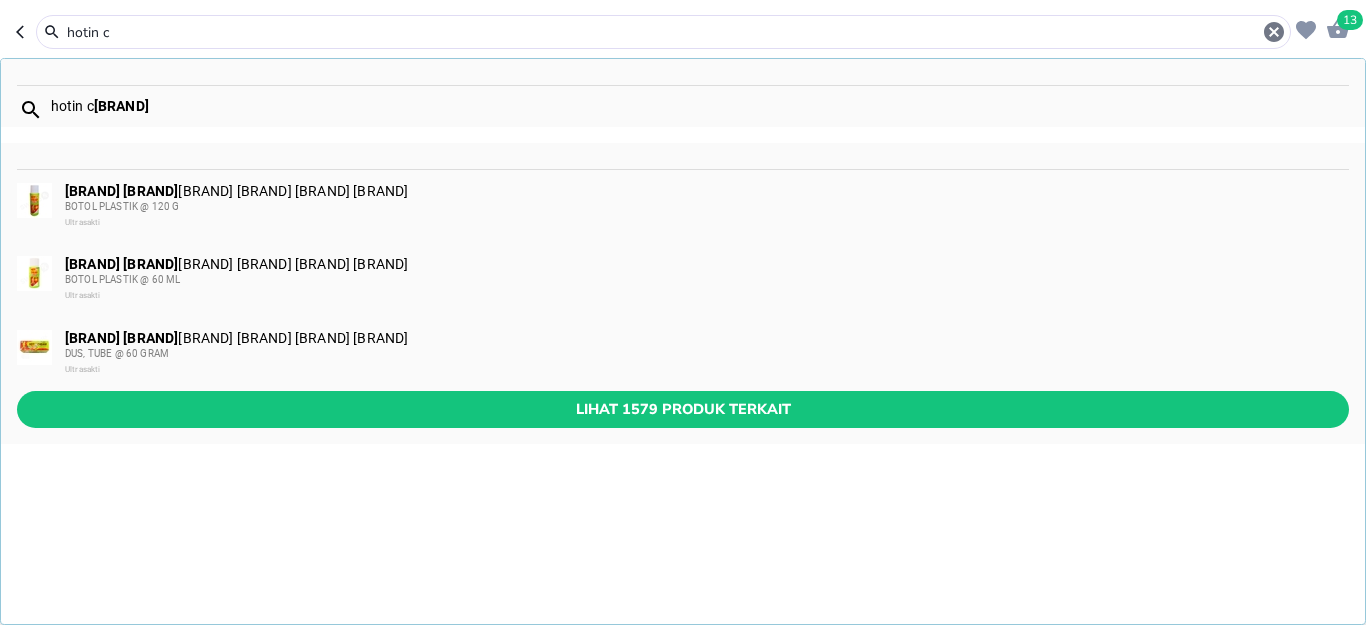 click on "[BRAND]" at bounding box center (121, 106) 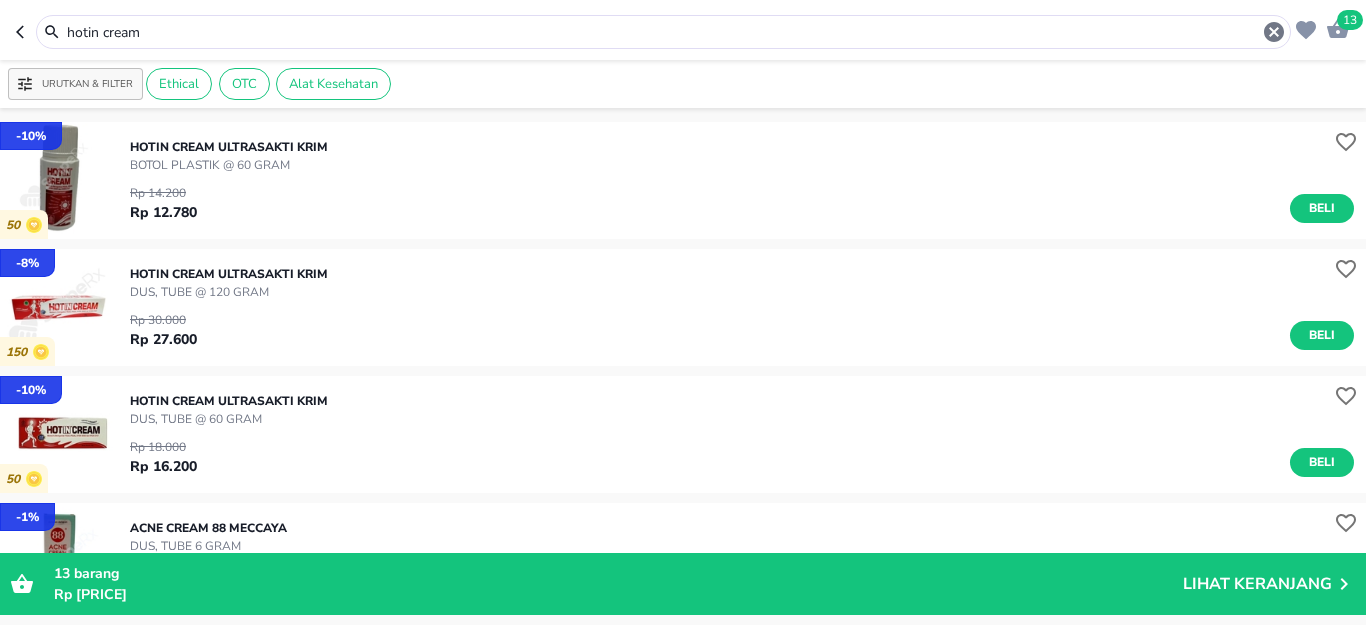 scroll, scrollTop: 900, scrollLeft: 0, axis: vertical 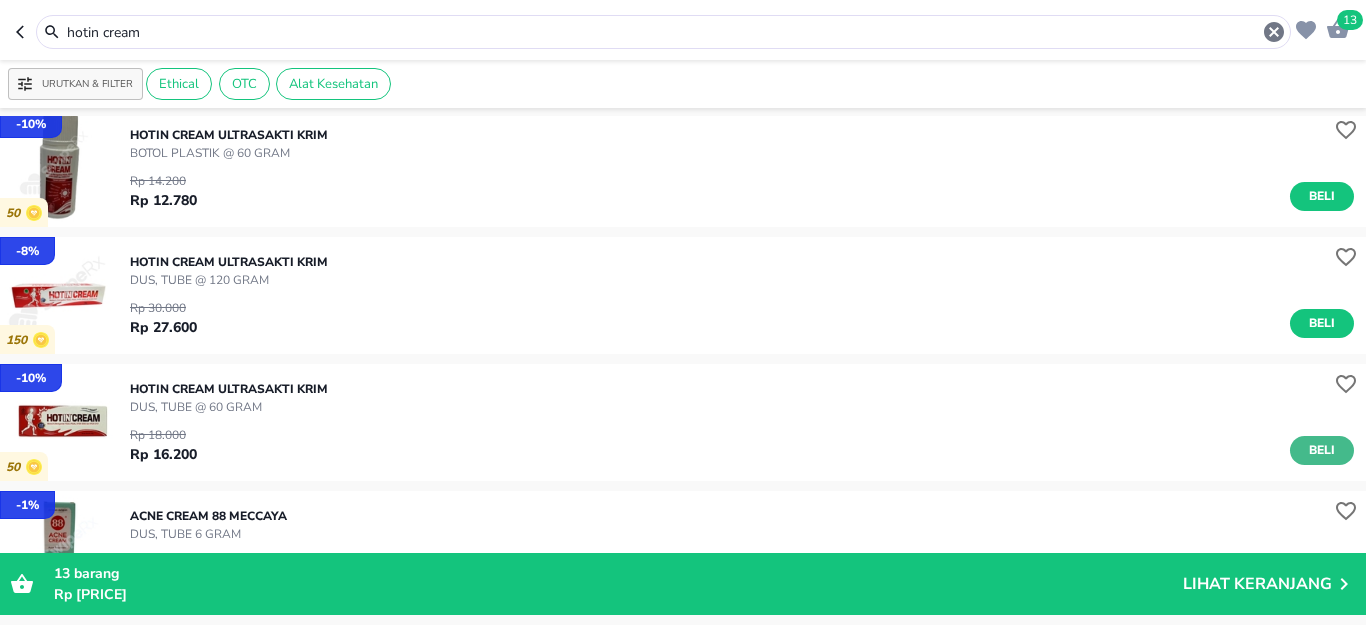click on "Beli" at bounding box center (1322, 450) 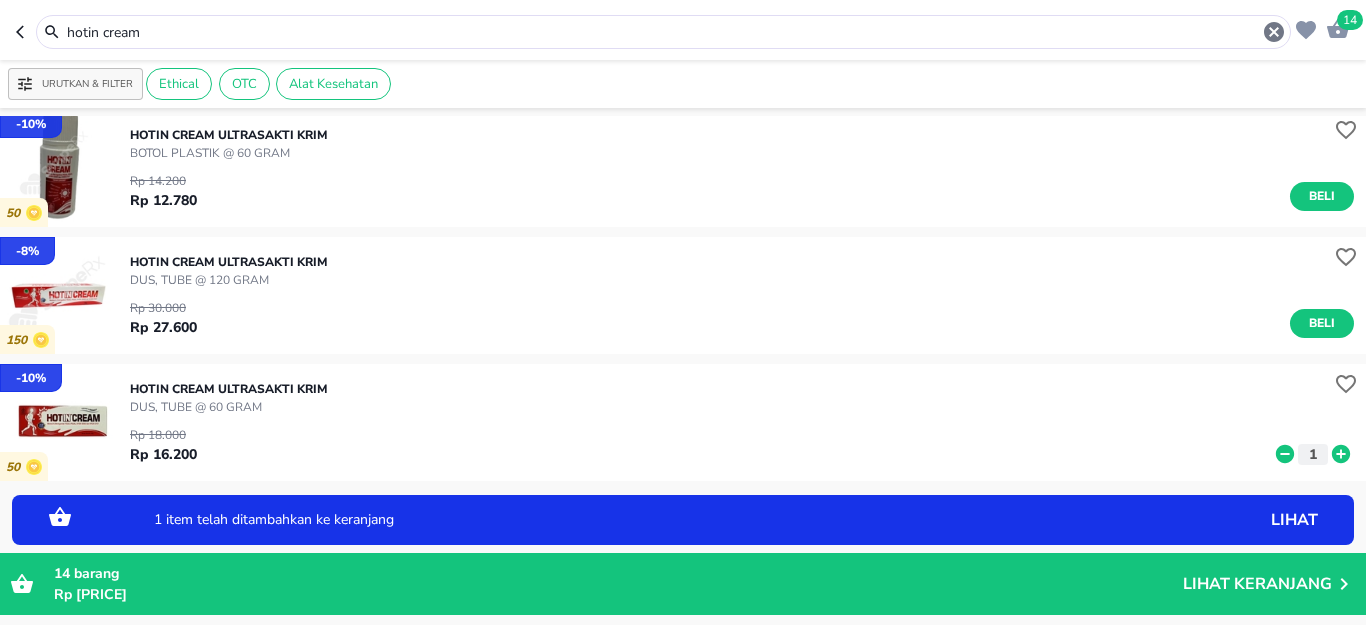 click 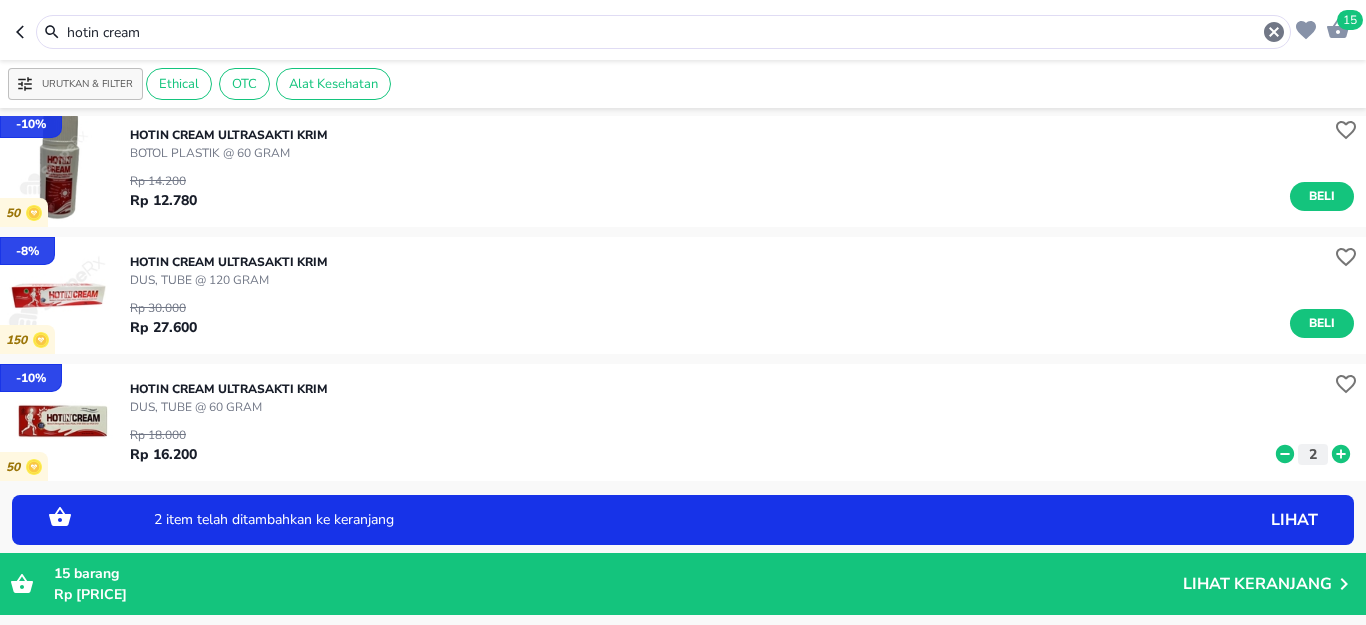 click 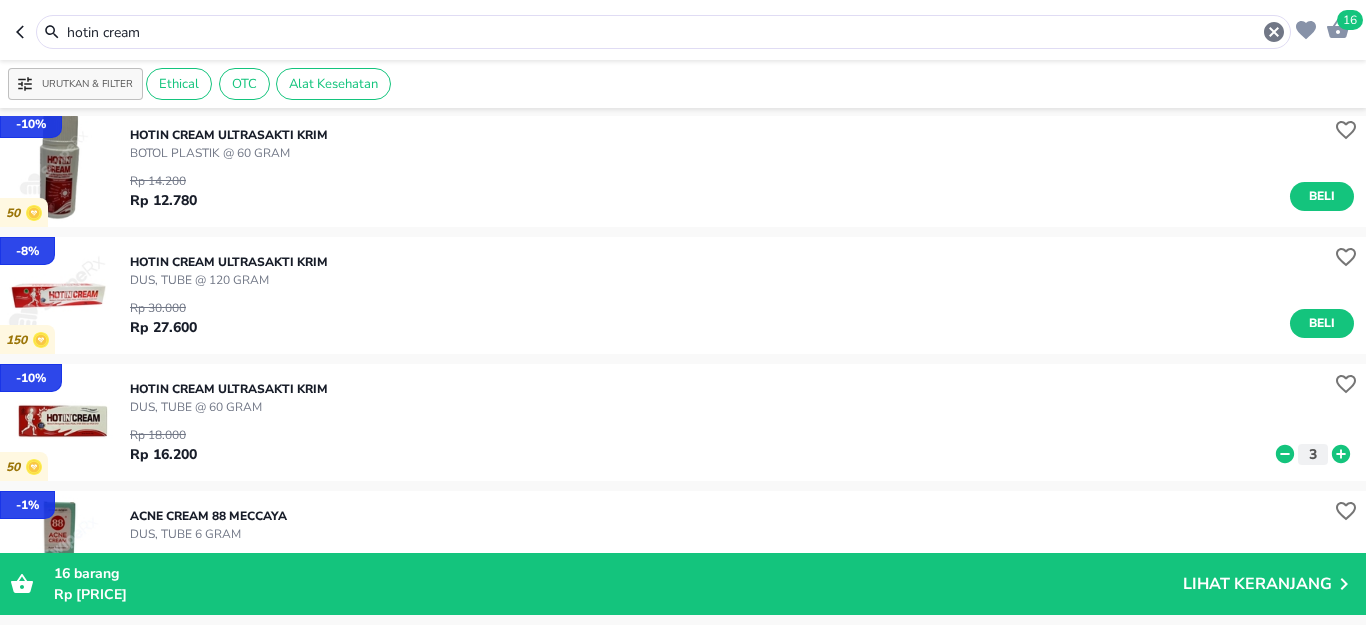 drag, startPoint x: 170, startPoint y: 25, endPoint x: 0, endPoint y: 31, distance: 170.10585 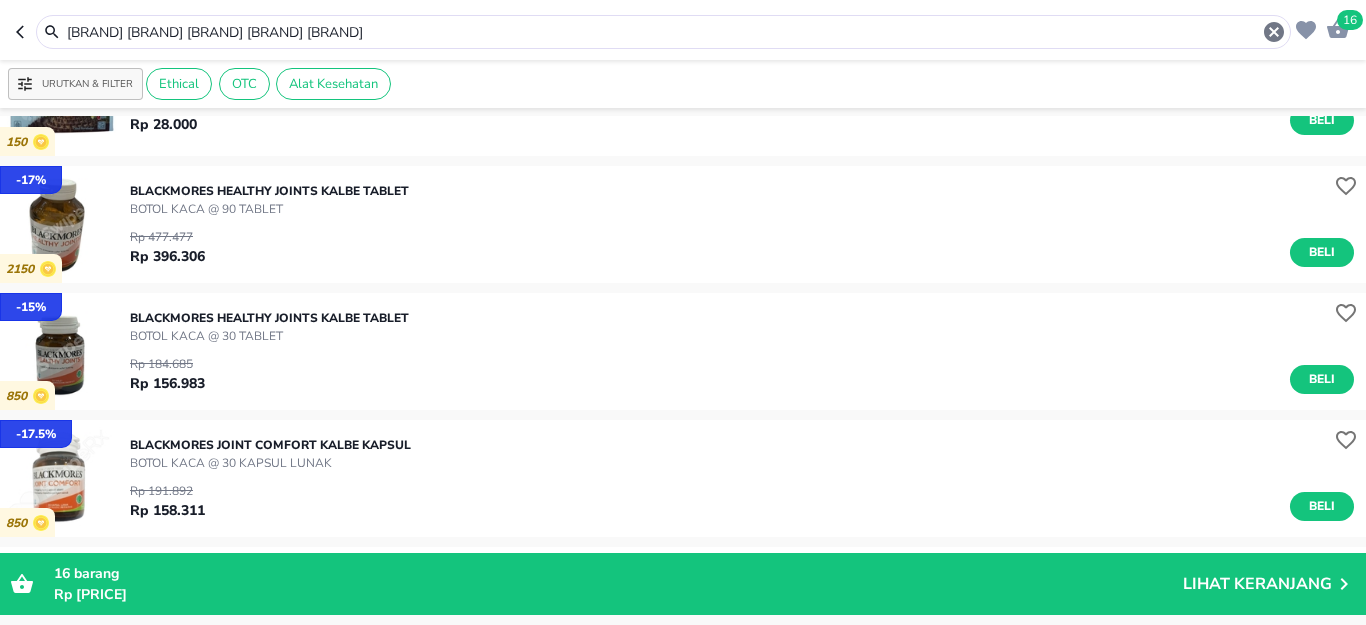 scroll, scrollTop: 12292, scrollLeft: 0, axis: vertical 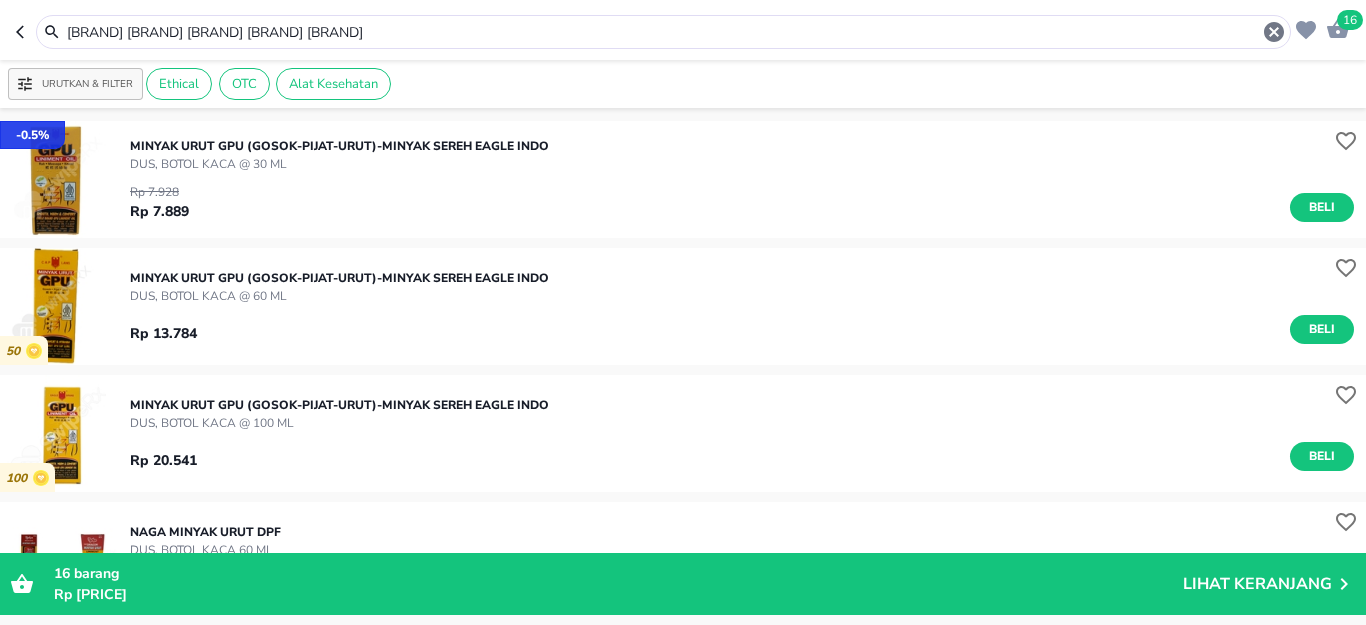 click on "[BRAND] [BRAND] [BRAND] [BRAND] [BRAND]" at bounding box center (663, 32) 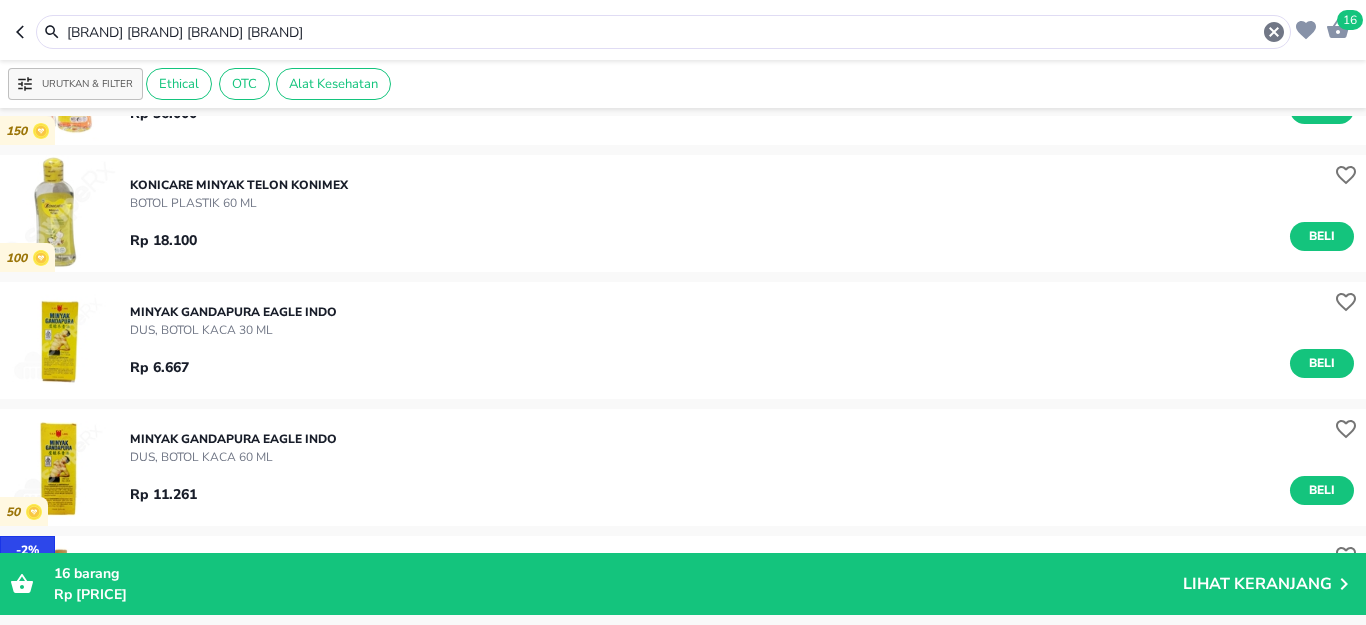 scroll, scrollTop: 900, scrollLeft: 0, axis: vertical 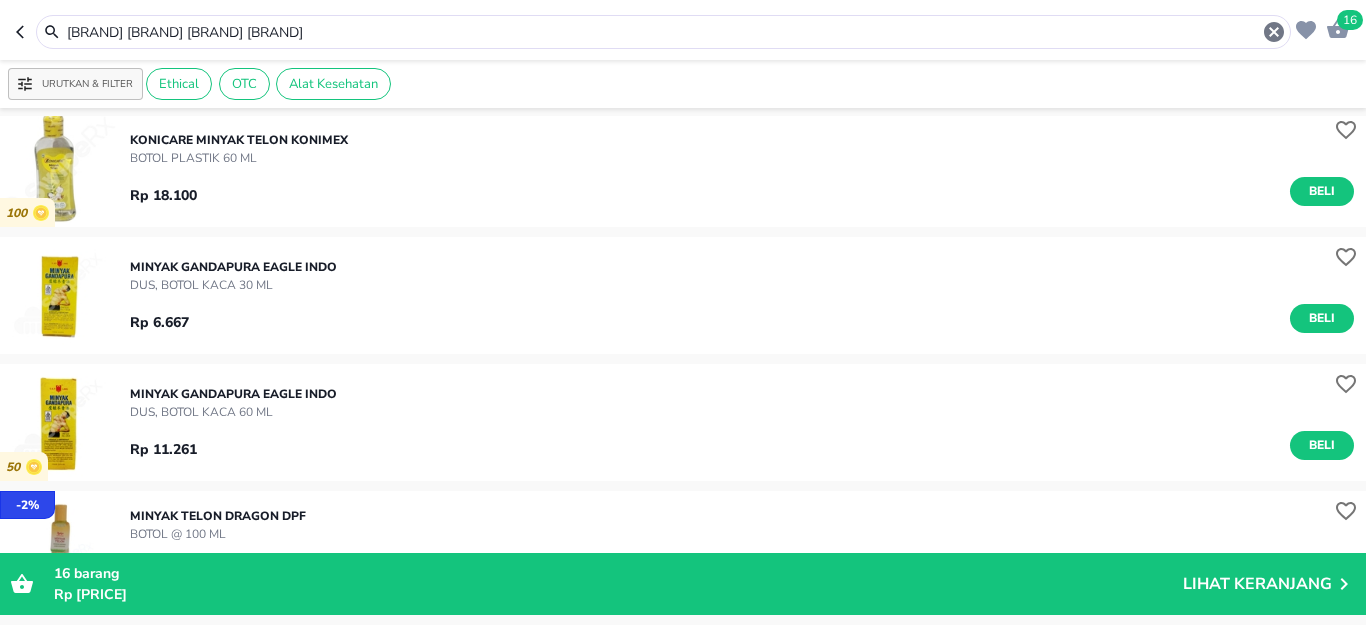 drag, startPoint x: 224, startPoint y: 32, endPoint x: 0, endPoint y: 24, distance: 224.1428 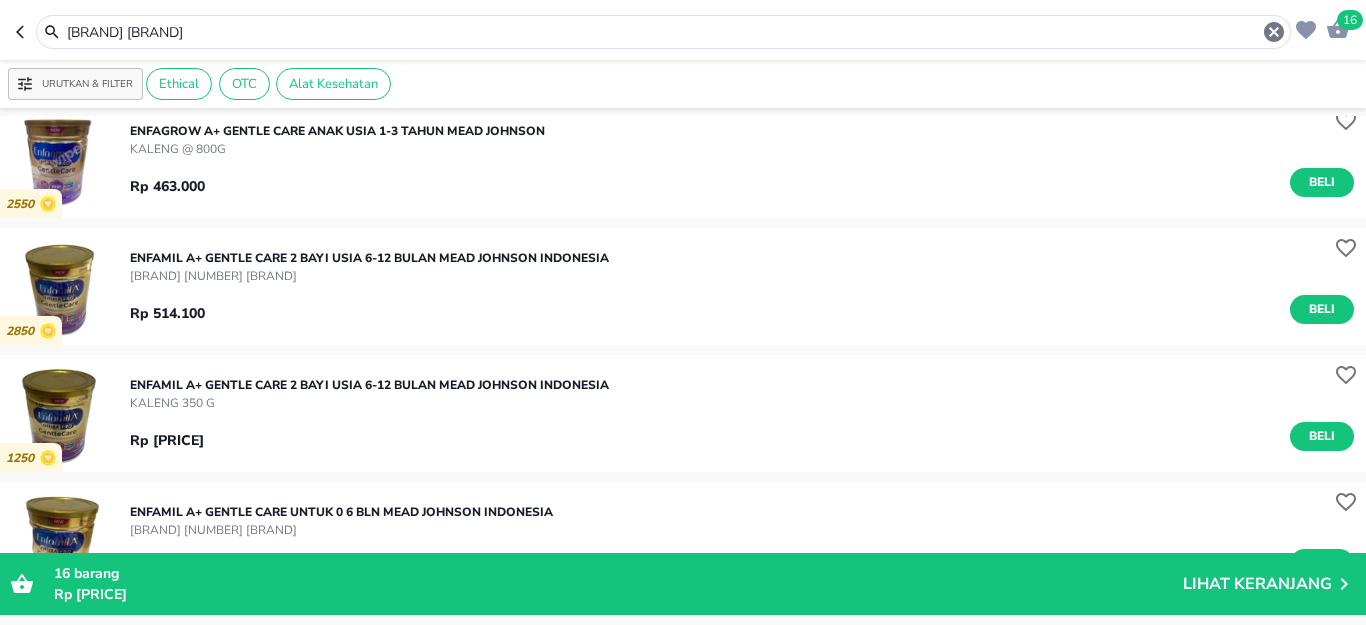 scroll, scrollTop: 0, scrollLeft: 0, axis: both 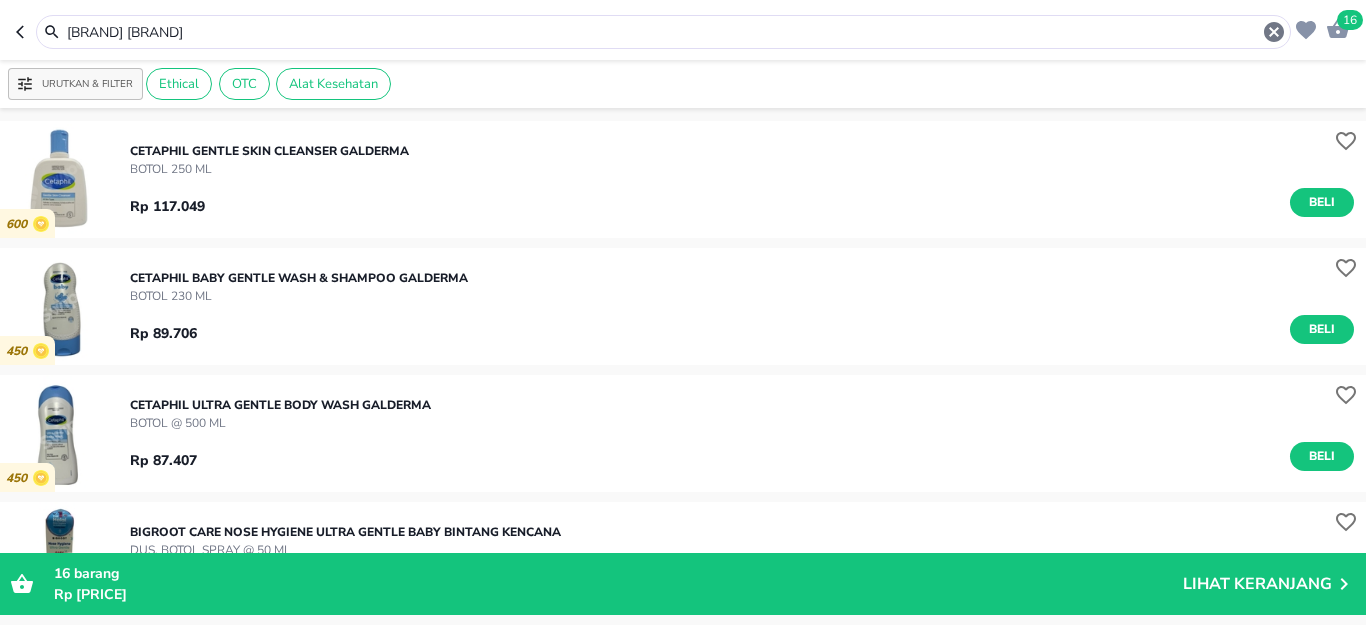 drag, startPoint x: 216, startPoint y: 35, endPoint x: 0, endPoint y: 53, distance: 216.7487 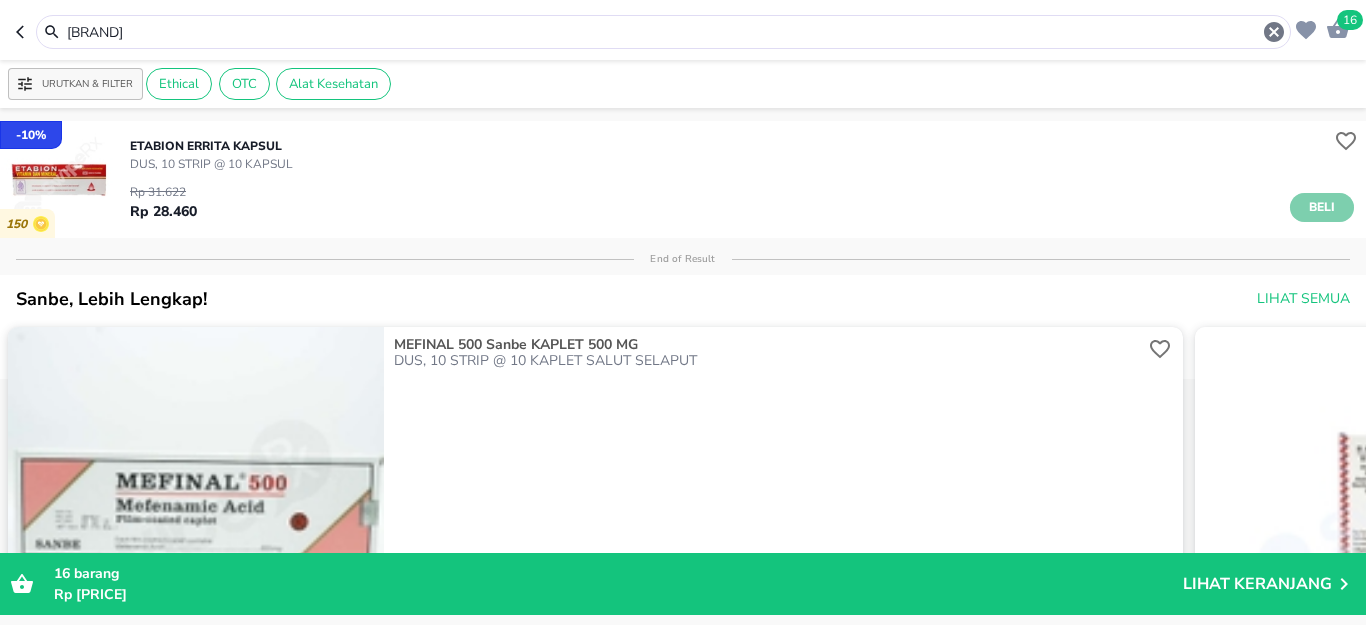 click on "Beli" at bounding box center (1322, 207) 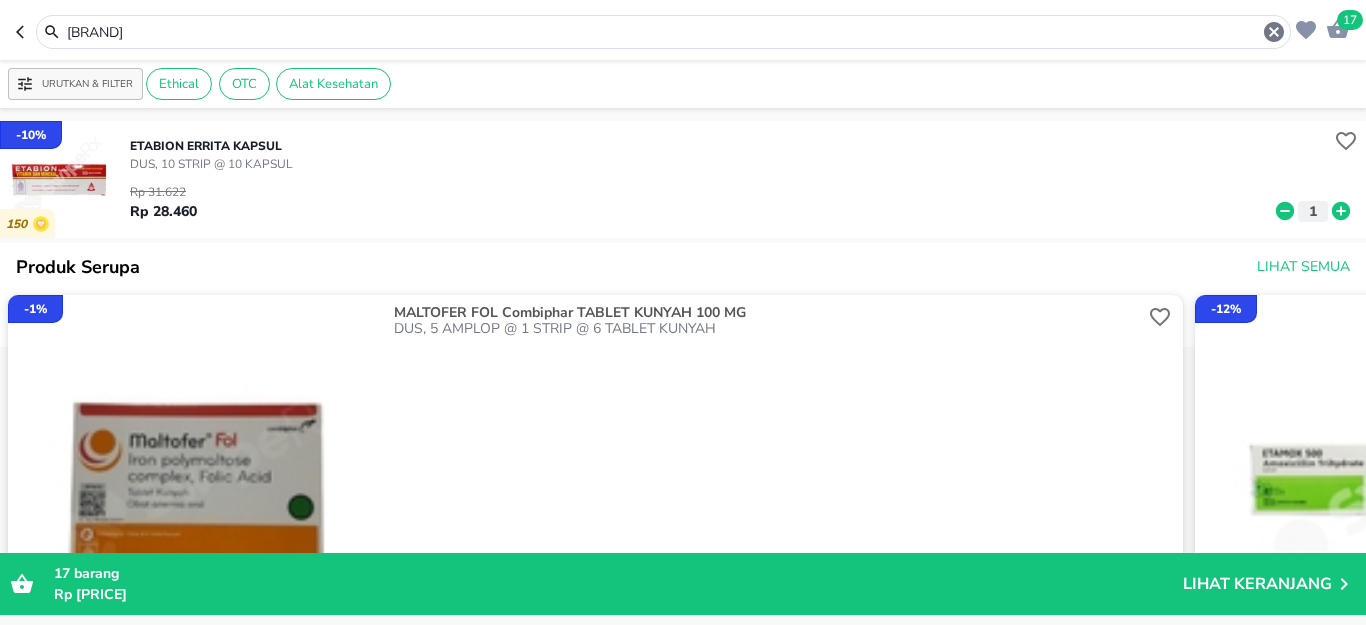 drag, startPoint x: 224, startPoint y: 24, endPoint x: 0, endPoint y: 28, distance: 224.0357 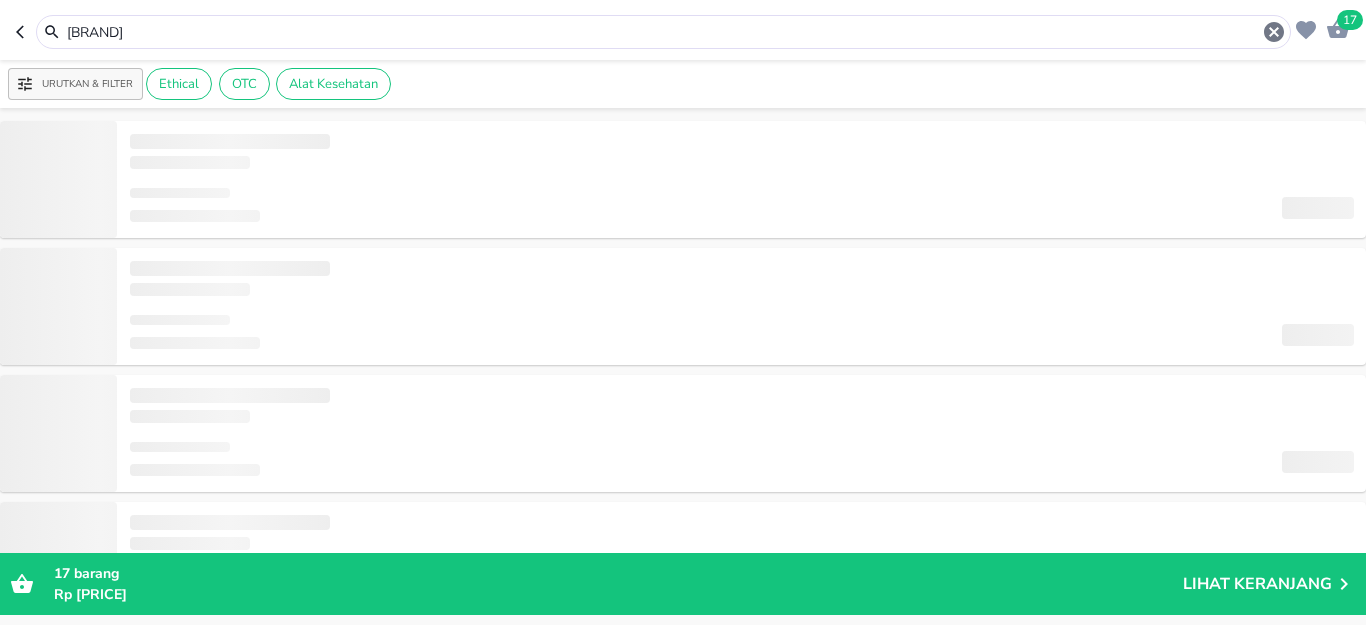 click on "[BRAND]" at bounding box center [663, 32] 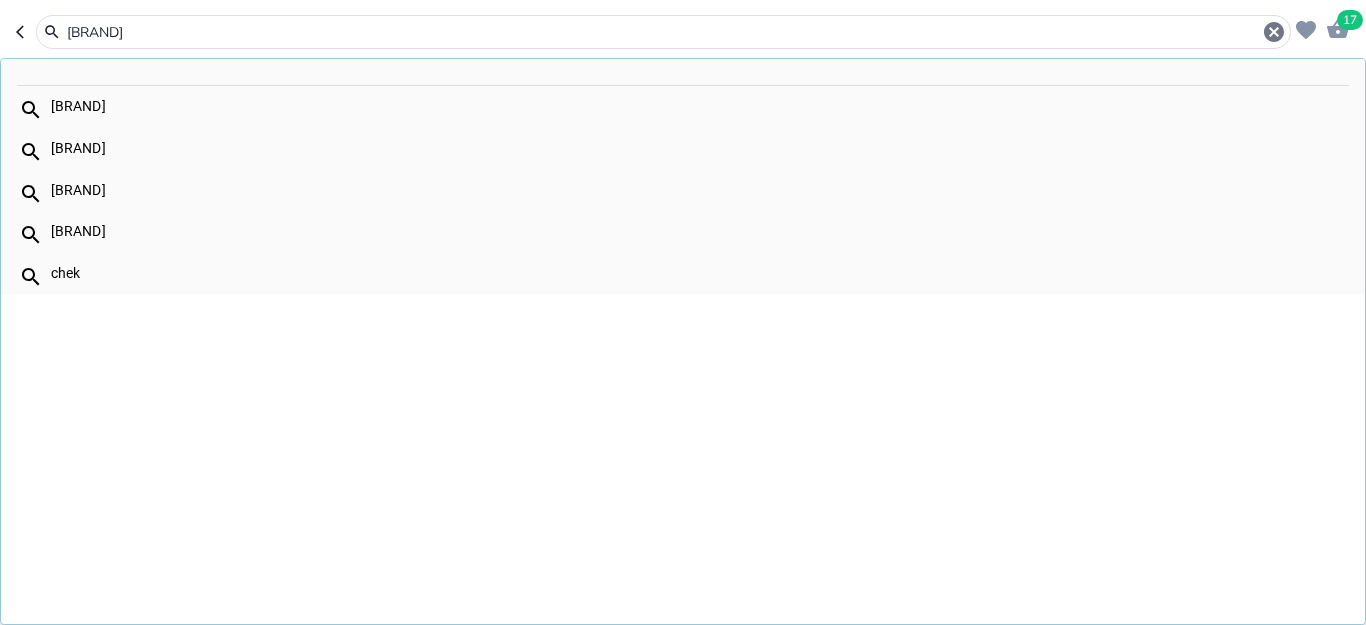 click on "[BRAND]" at bounding box center [699, 148] 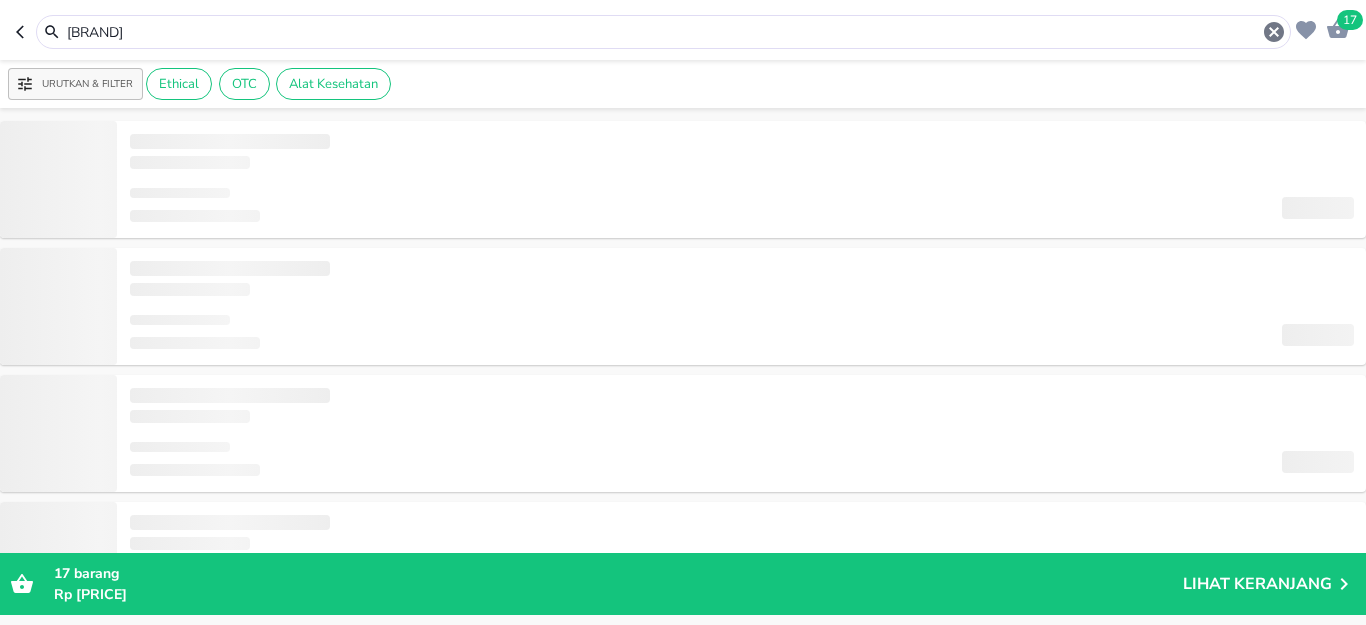 click on "[BRAND]" at bounding box center (663, 32) 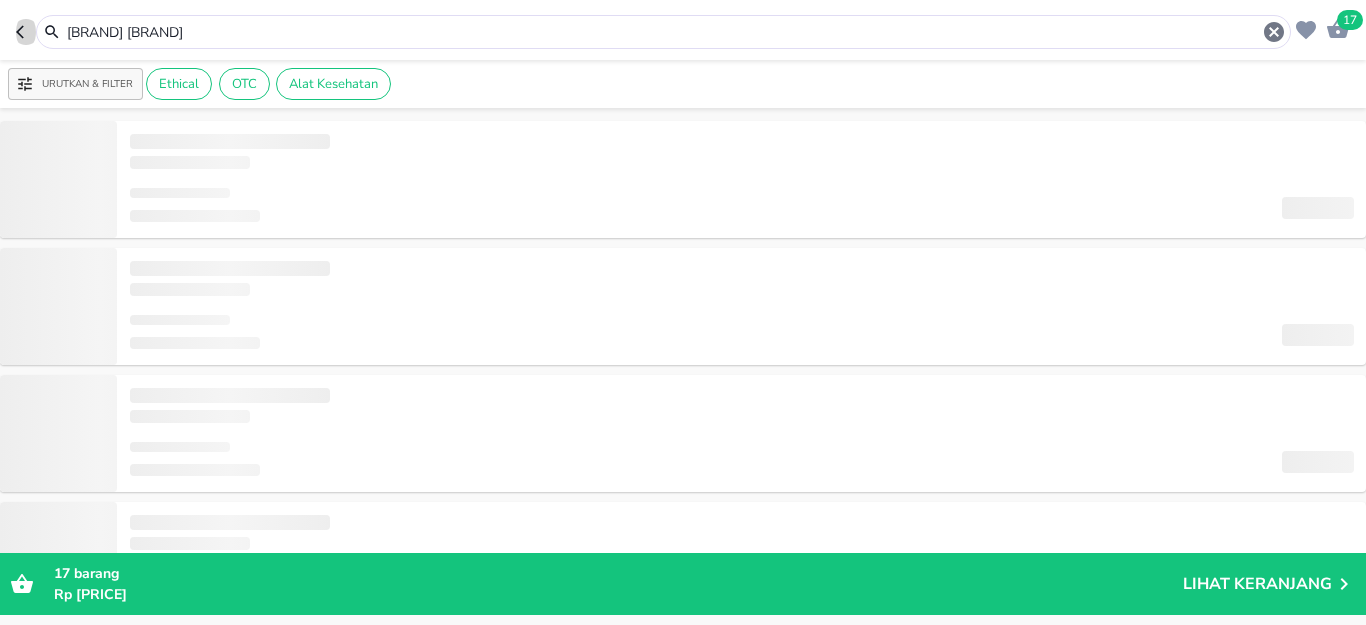click 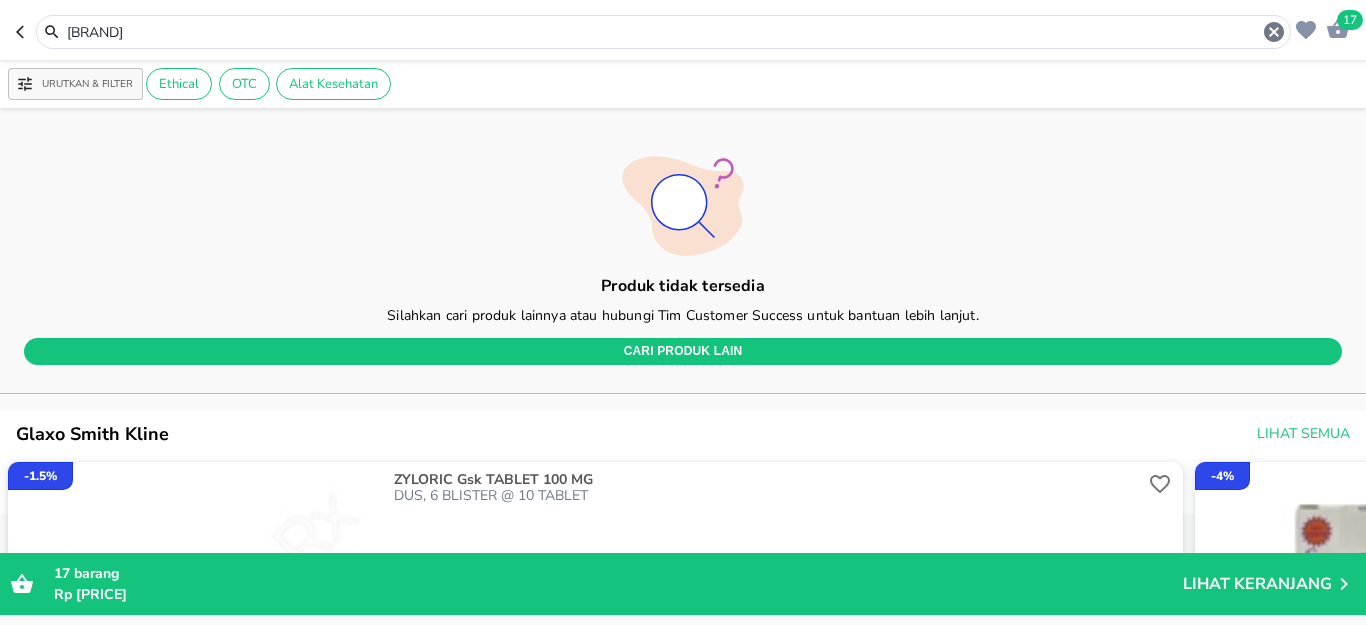 click 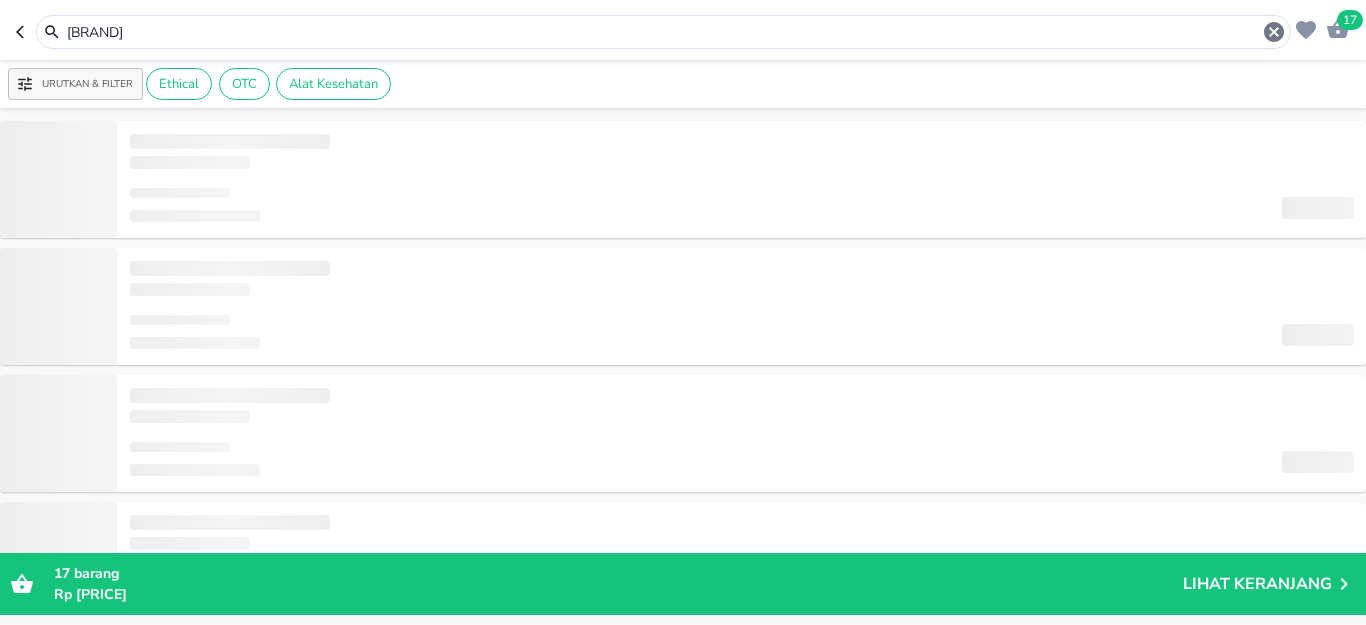 type on "[BRAND]" 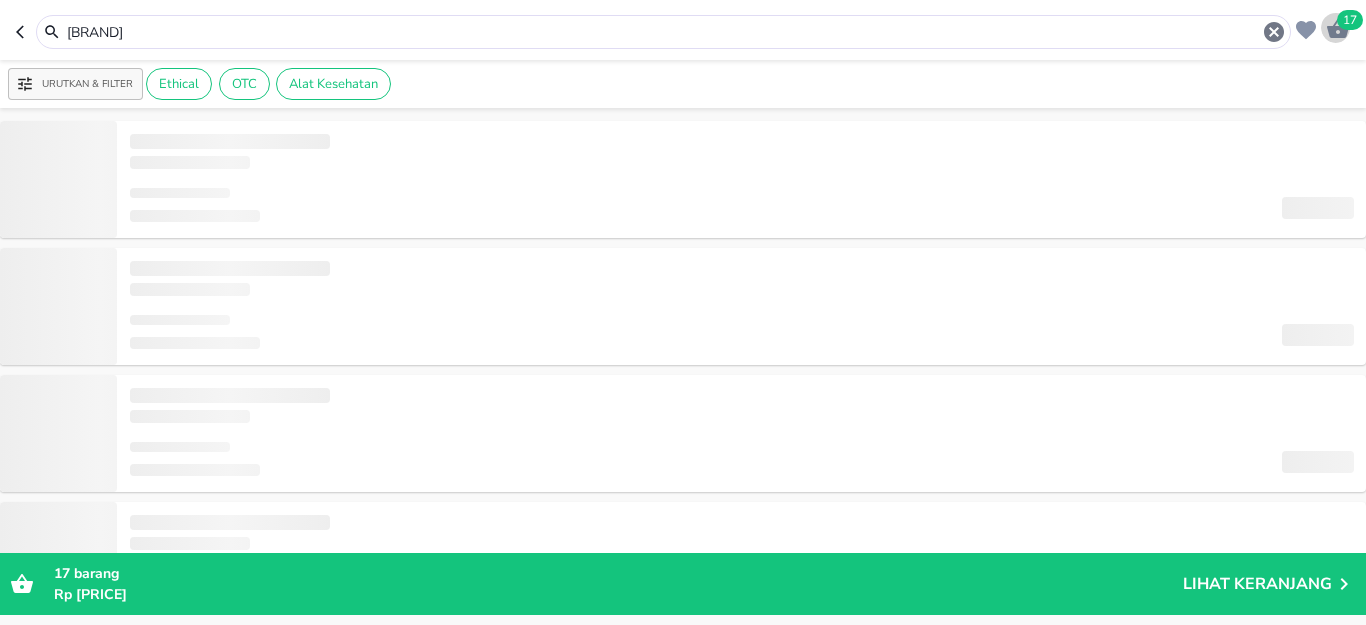 click 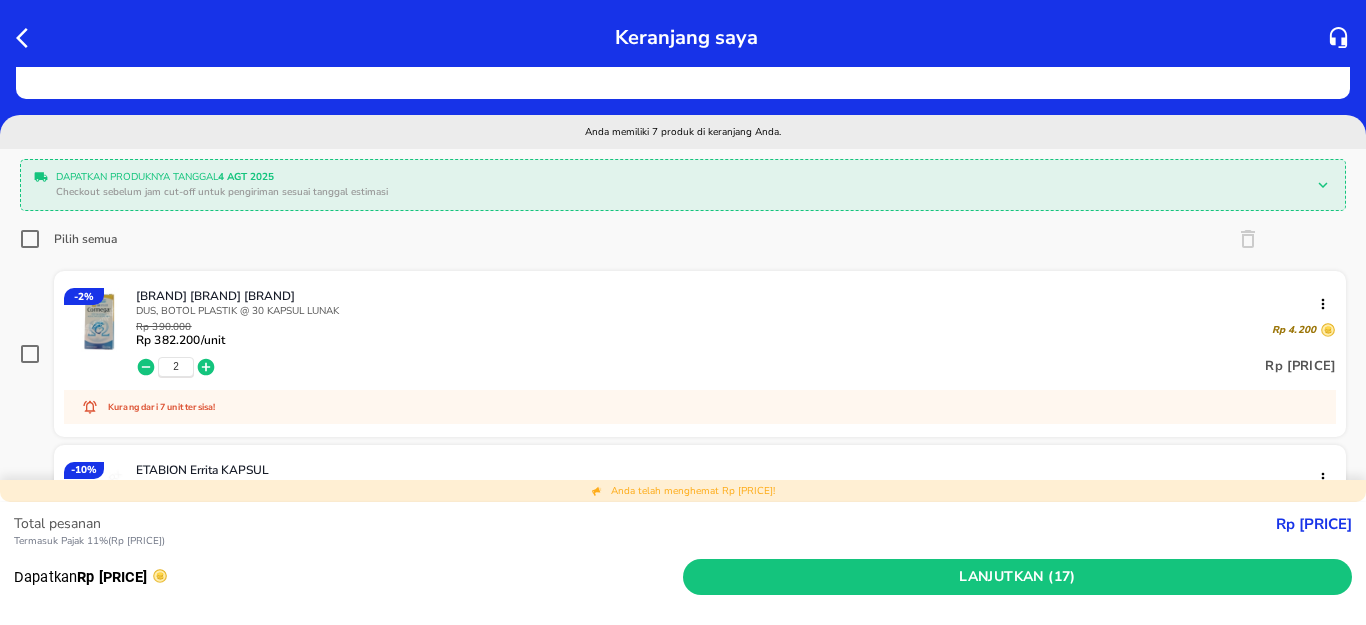 scroll, scrollTop: 0, scrollLeft: 0, axis: both 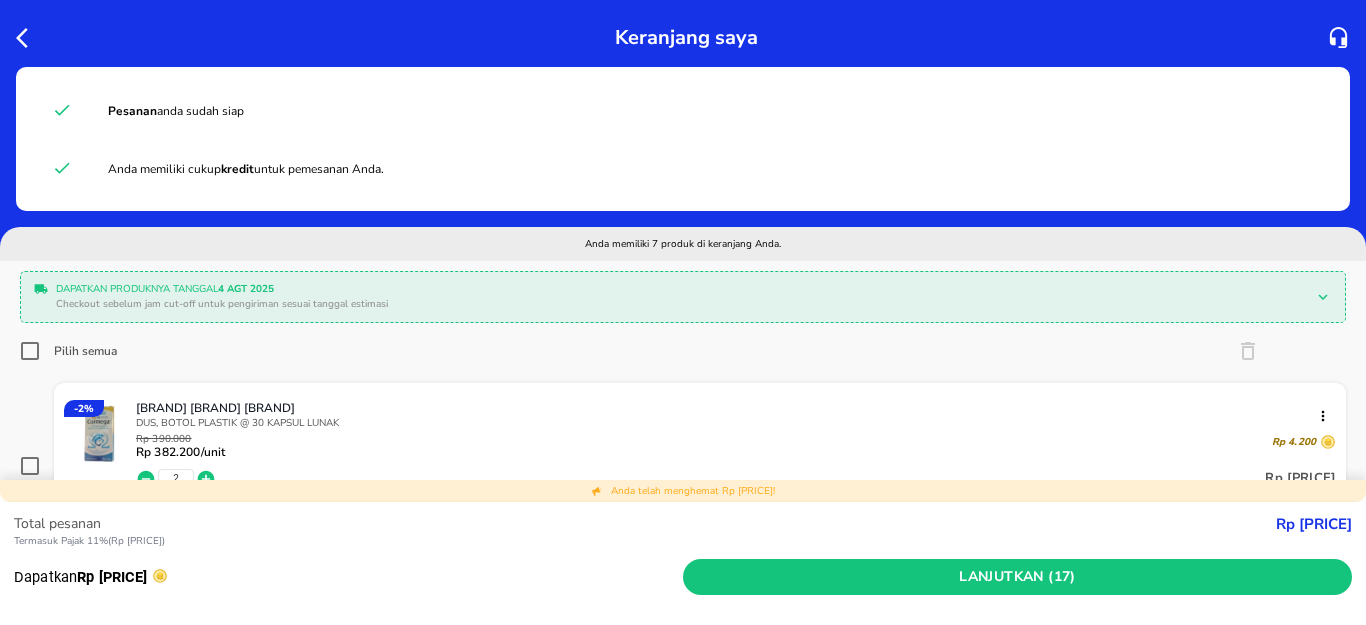 click 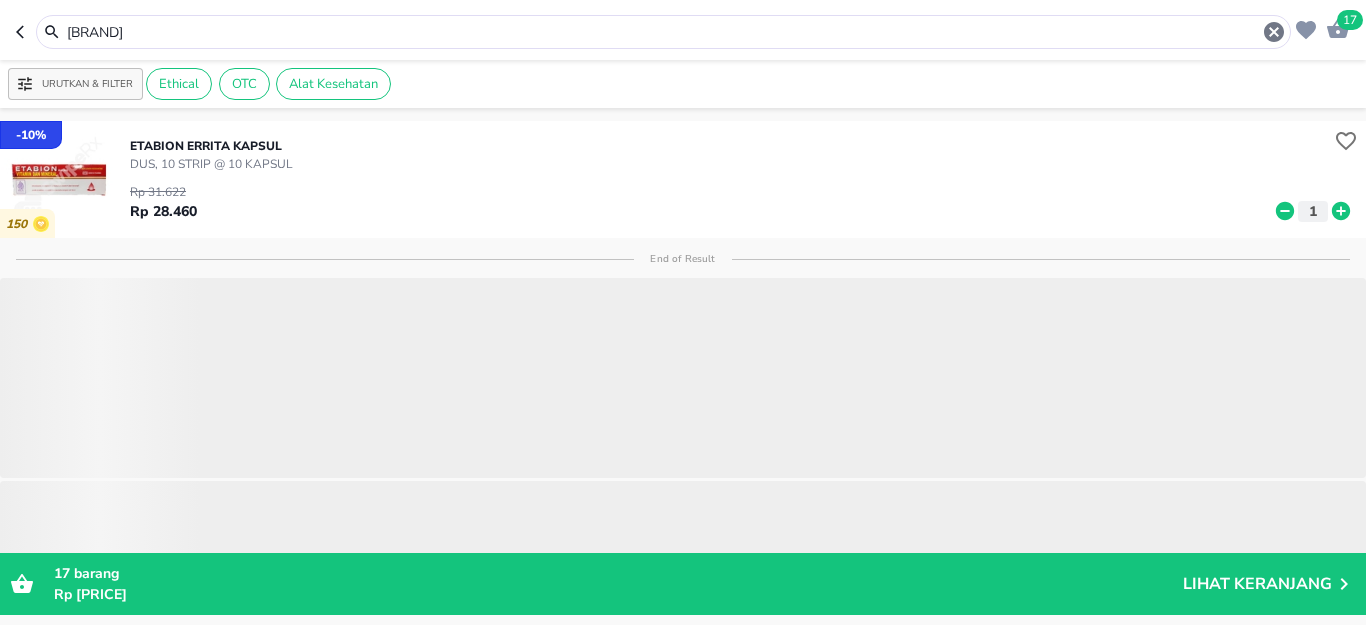 drag, startPoint x: 150, startPoint y: 34, endPoint x: 0, endPoint y: 38, distance: 150.05333 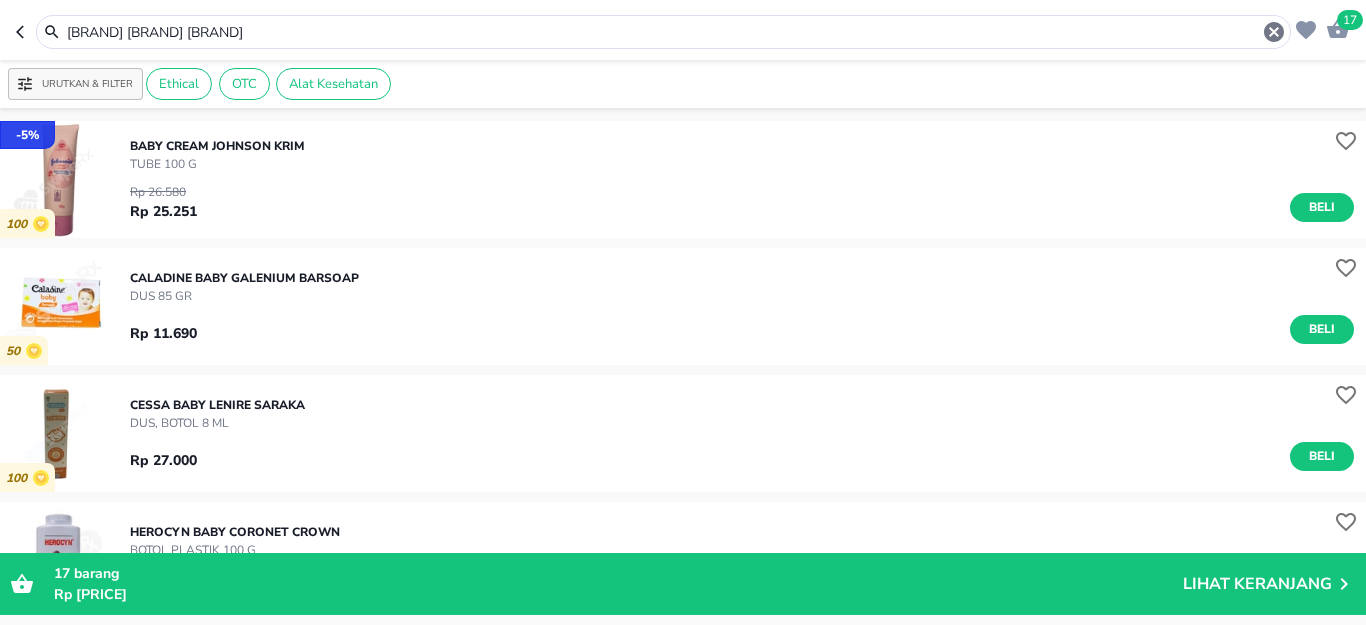 click on "[BRAND] [BRAND] [BRAND]" at bounding box center (663, 32) 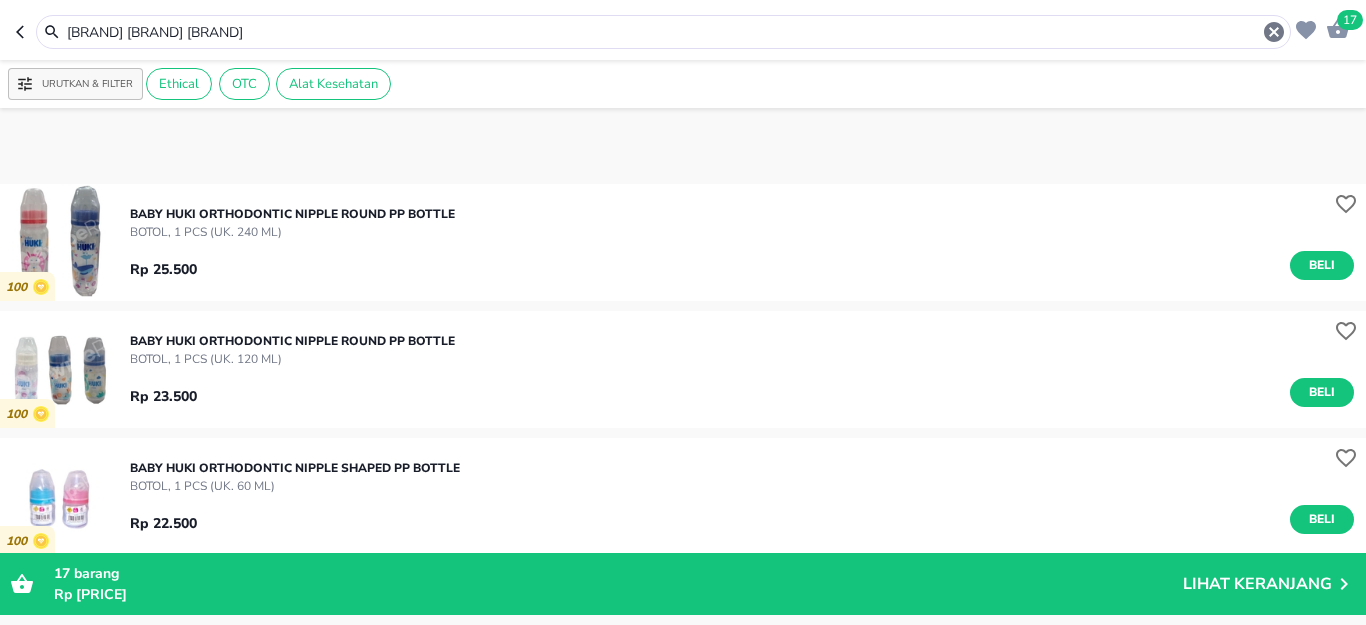 scroll, scrollTop: 3417, scrollLeft: 0, axis: vertical 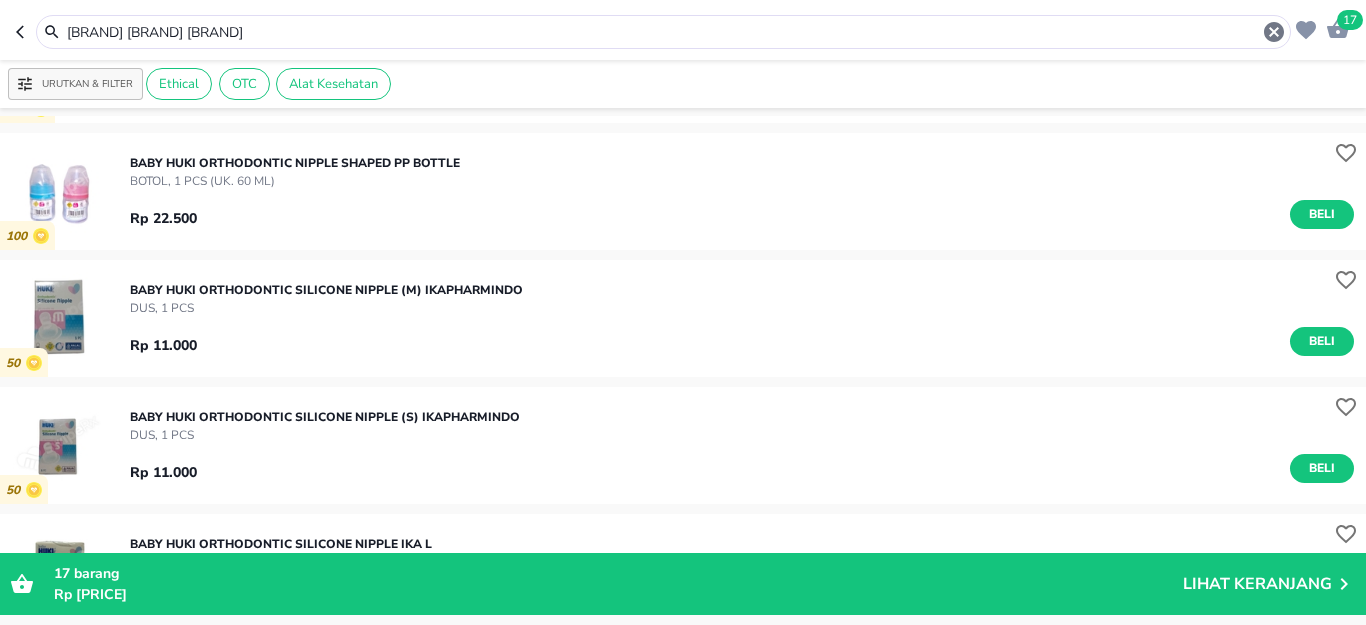drag, startPoint x: 214, startPoint y: 29, endPoint x: 0, endPoint y: 29, distance: 214 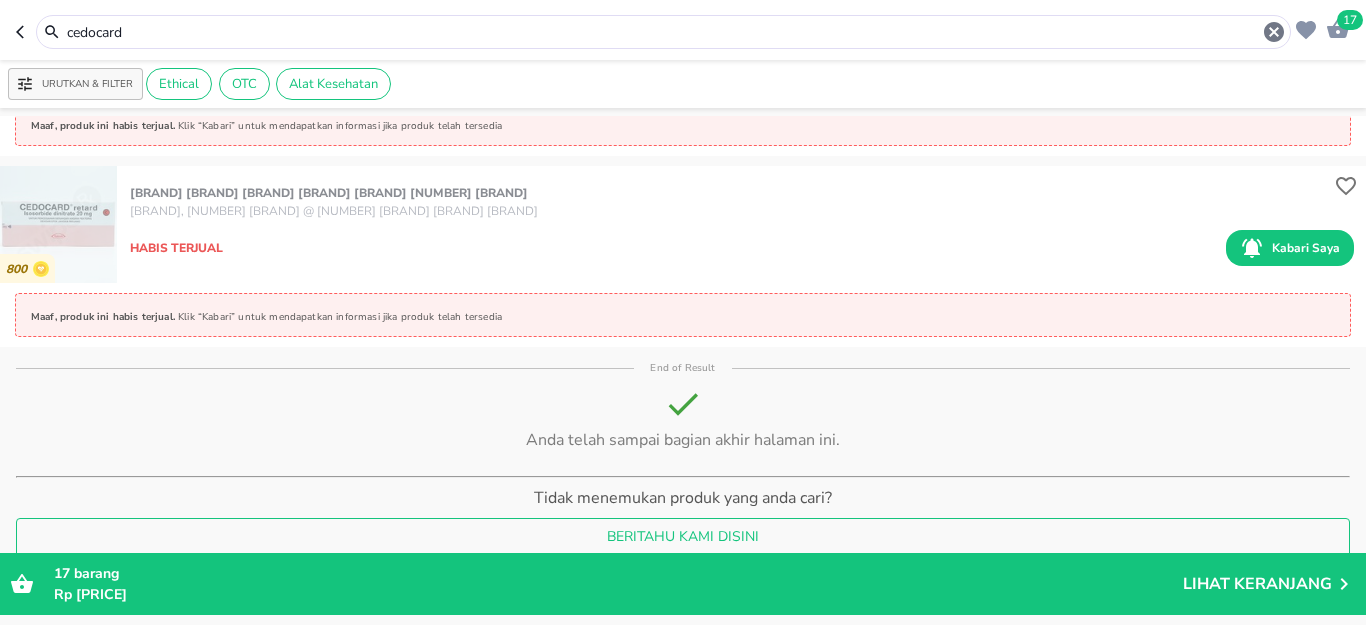 scroll, scrollTop: 146, scrollLeft: 0, axis: vertical 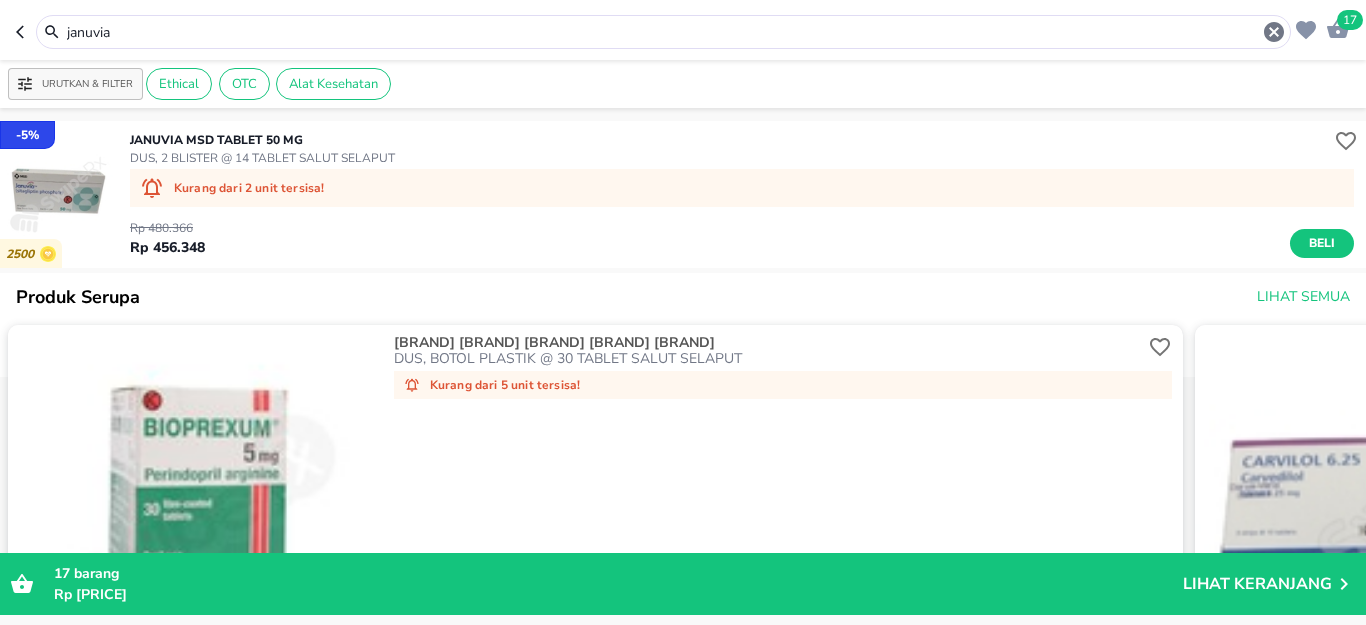 drag, startPoint x: 138, startPoint y: 32, endPoint x: 0, endPoint y: 48, distance: 138.92444 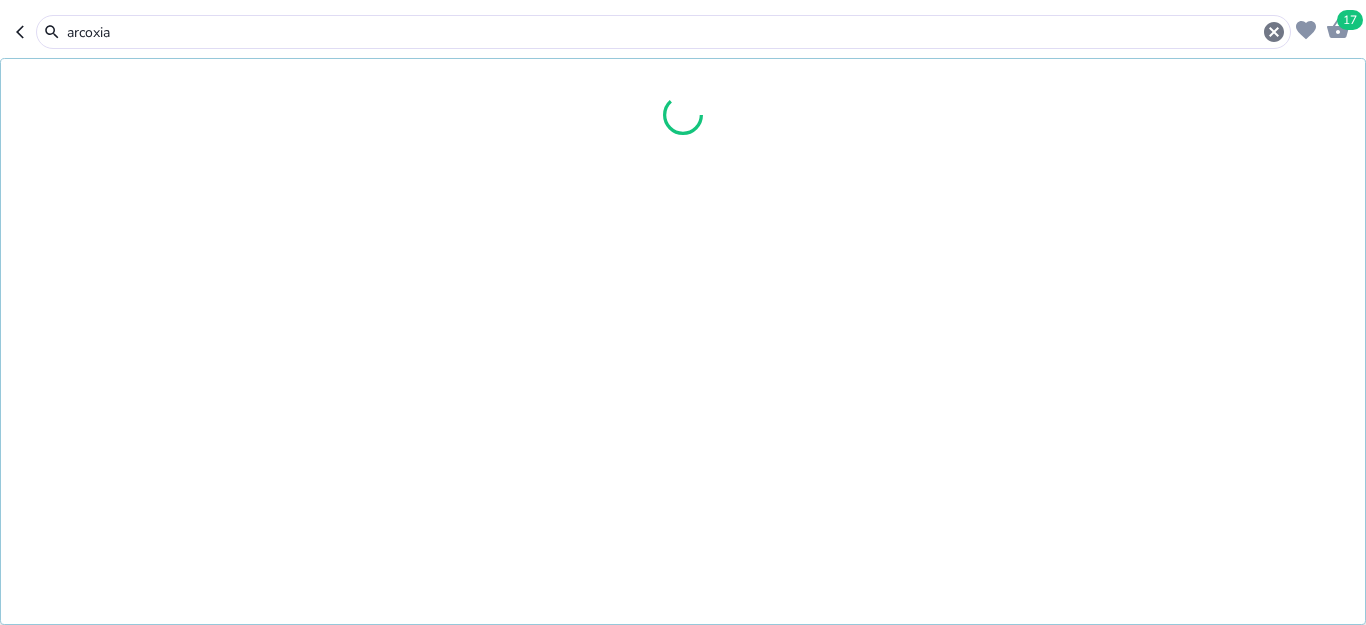 type on "arcoxia" 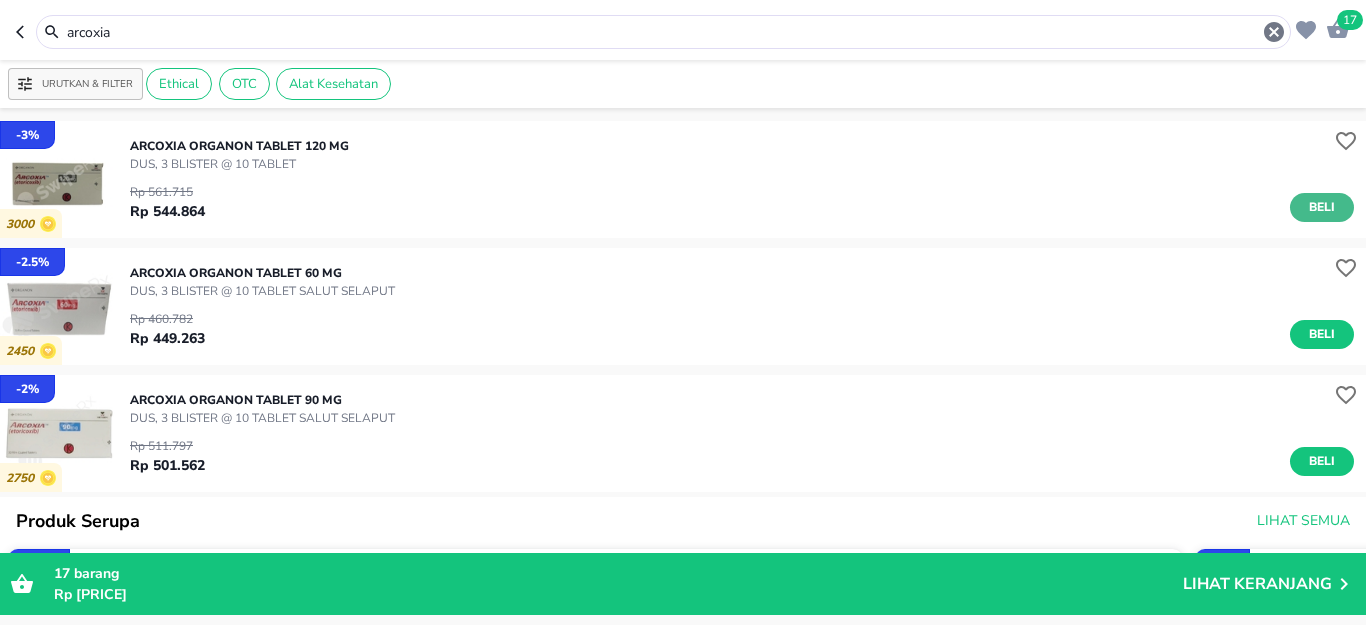 click on "Beli" at bounding box center [1322, 207] 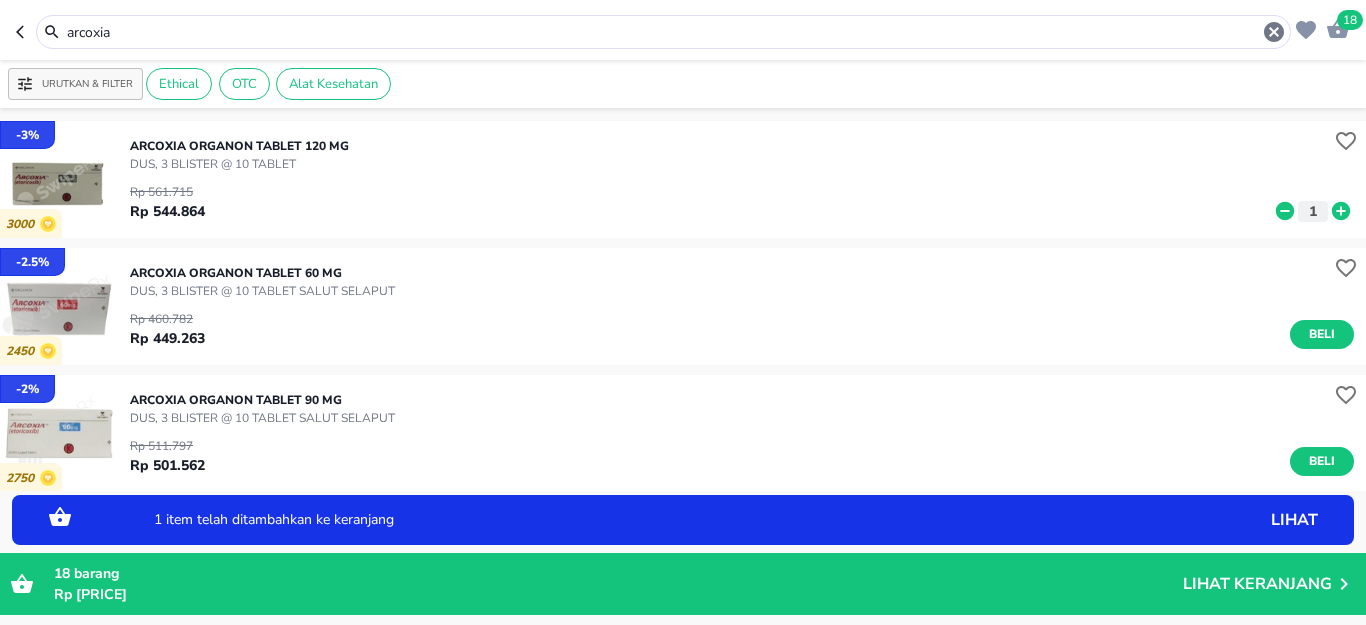 click 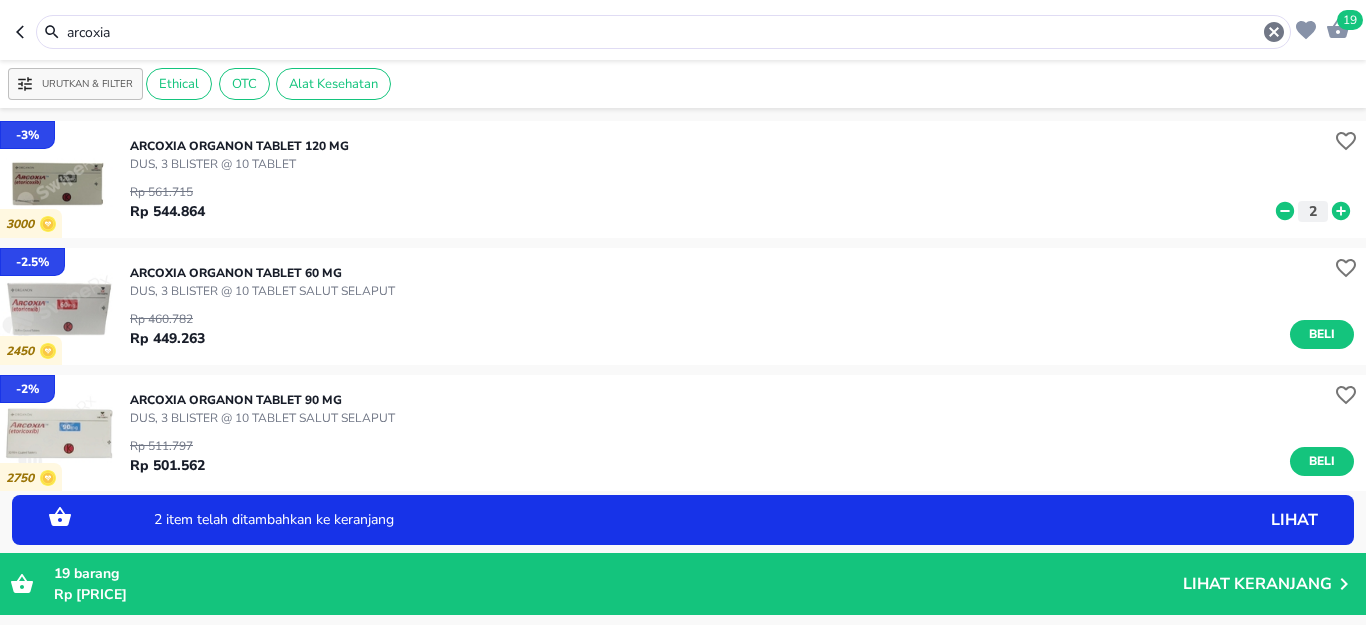 click 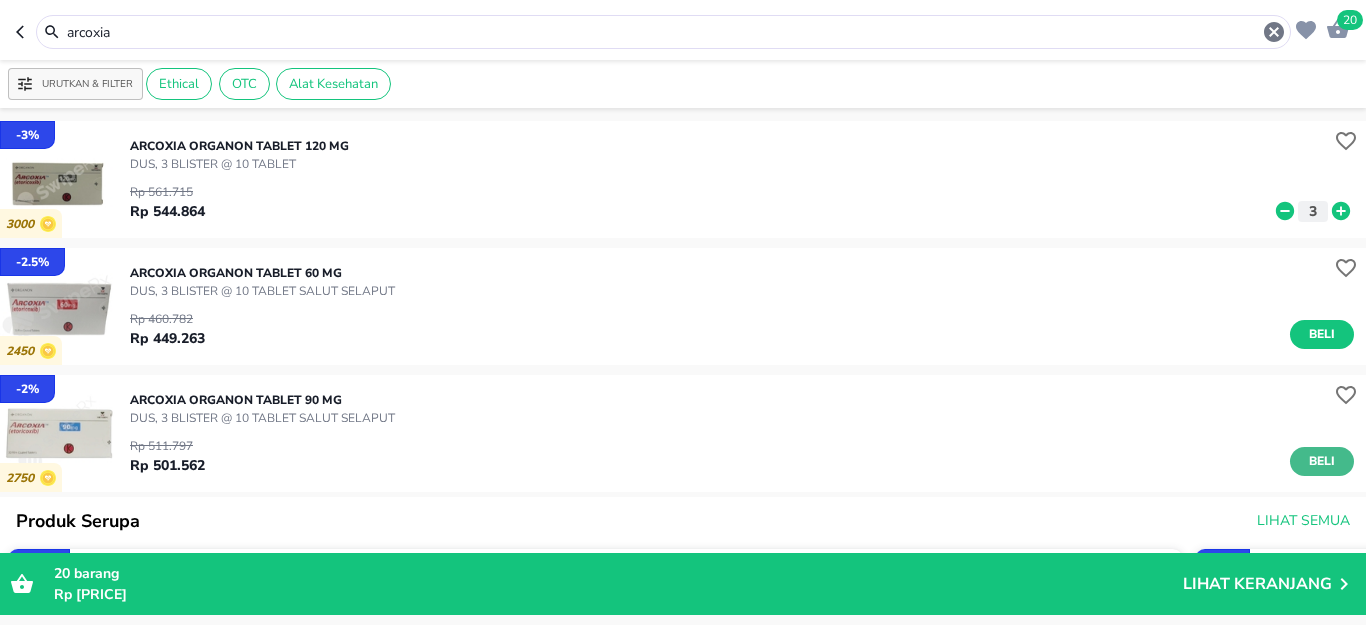 click on "Beli" at bounding box center [1322, 461] 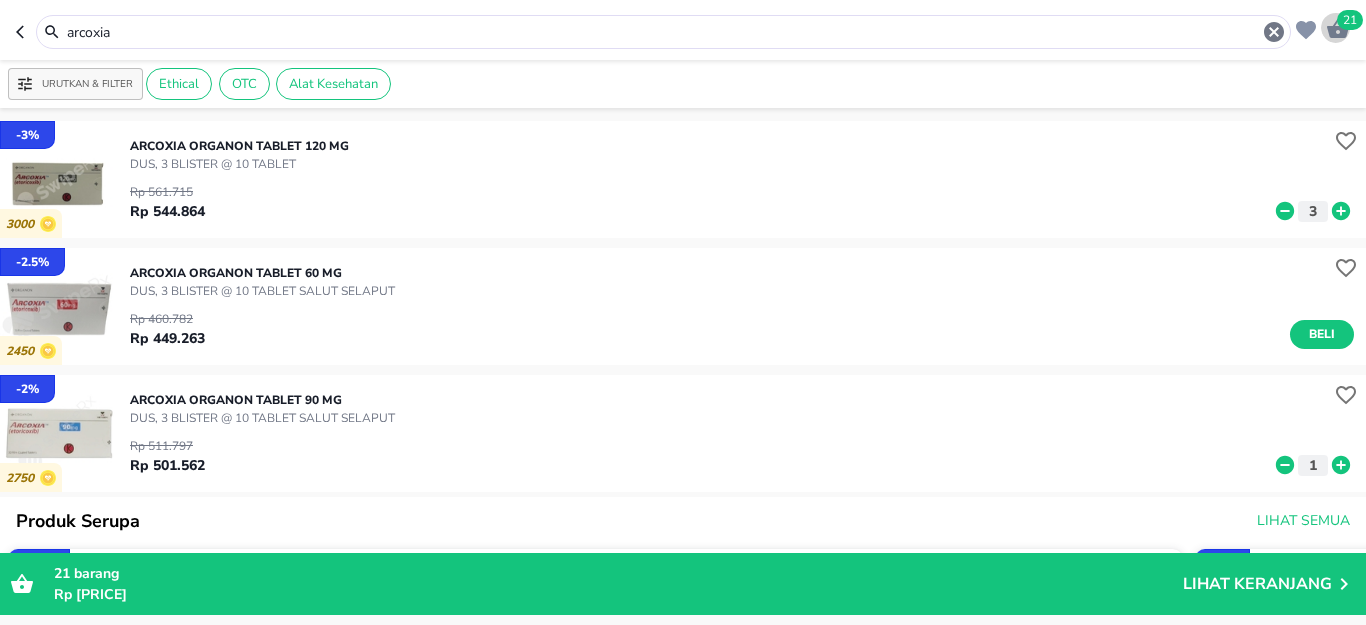 click 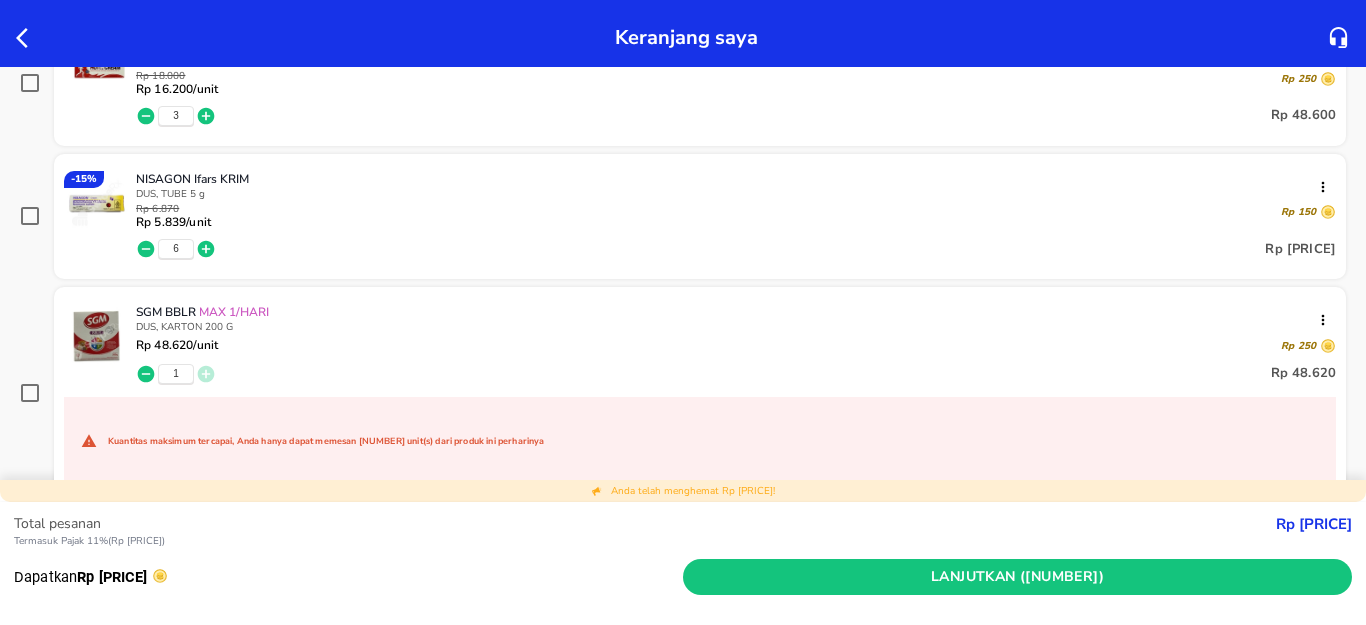 scroll, scrollTop: 1000, scrollLeft: 0, axis: vertical 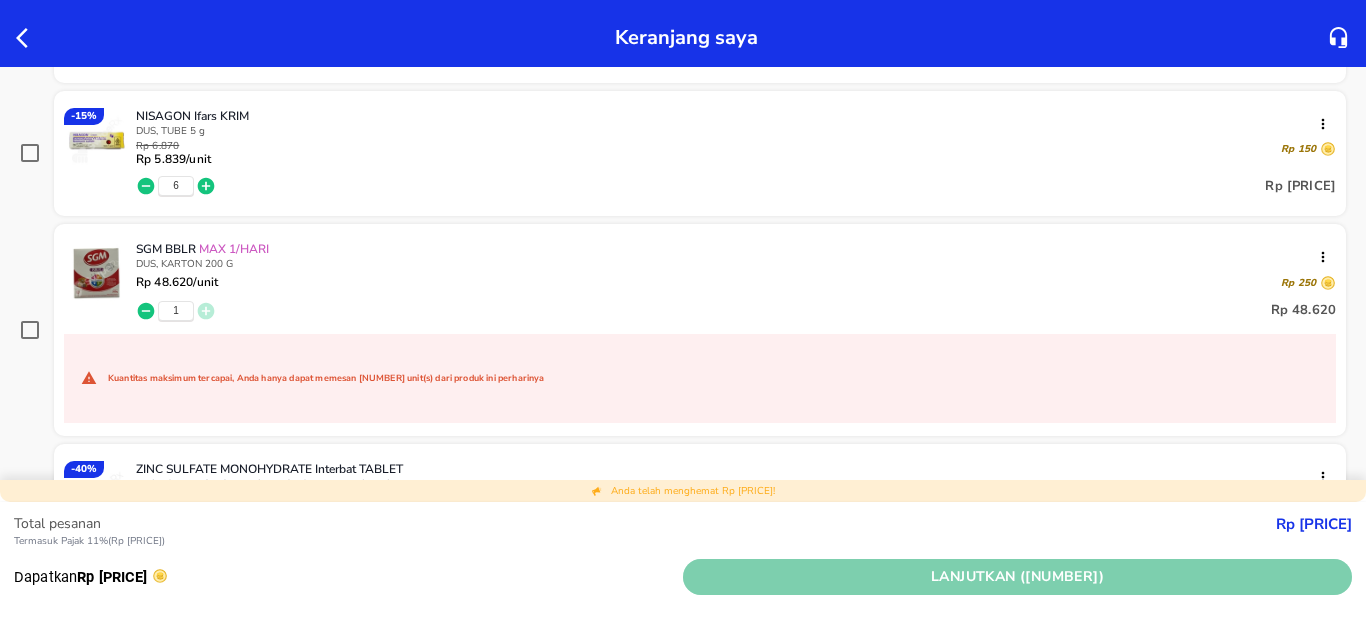 click on "Lanjutkan ([NUMBER])" at bounding box center (1017, 577) 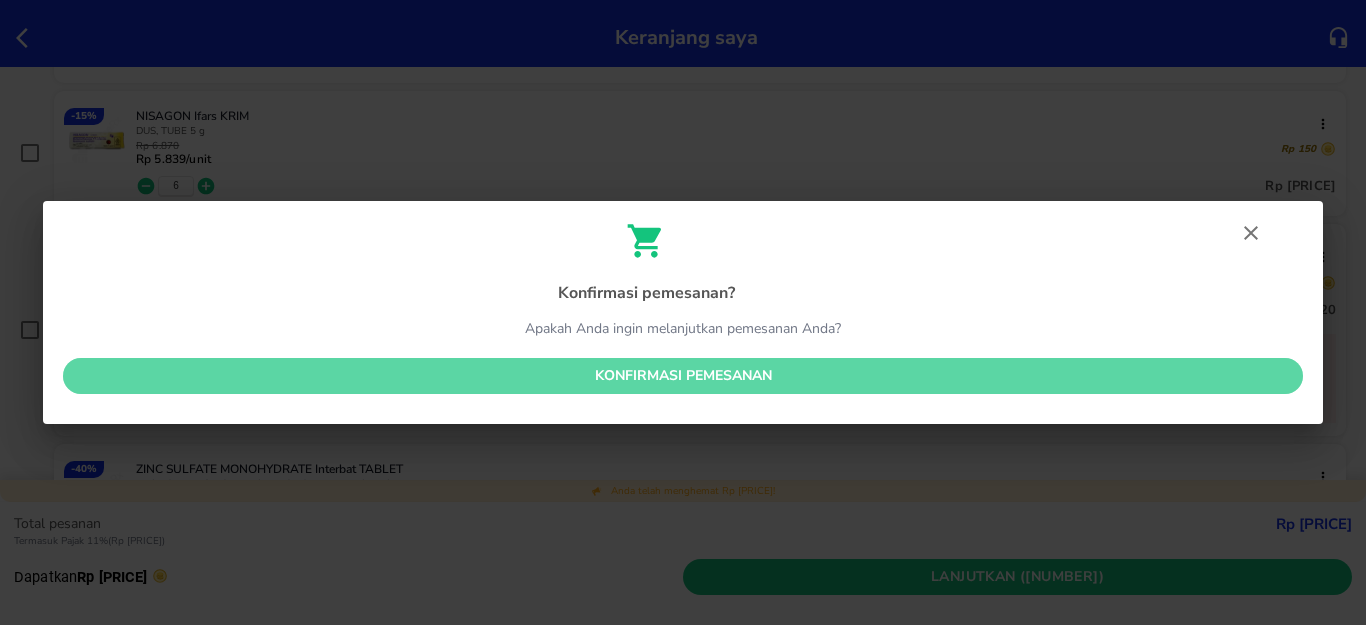 click on "Konfirmasi pemesanan" at bounding box center (683, 376) 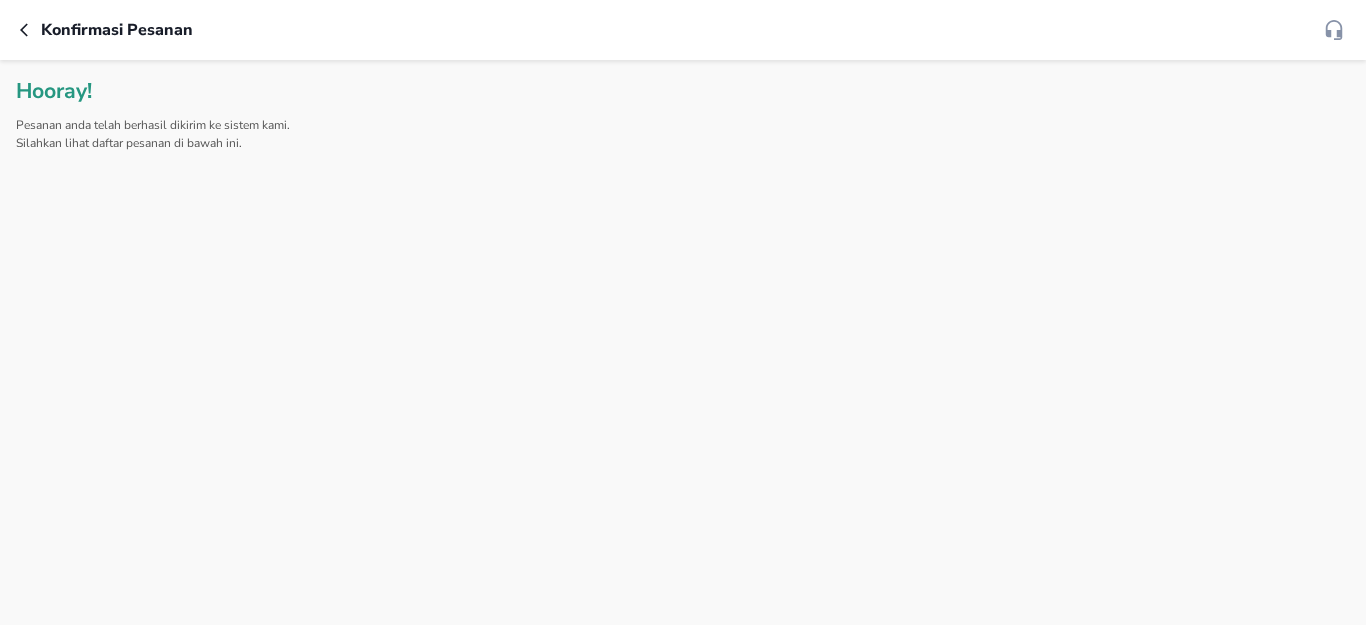scroll, scrollTop: 0, scrollLeft: 0, axis: both 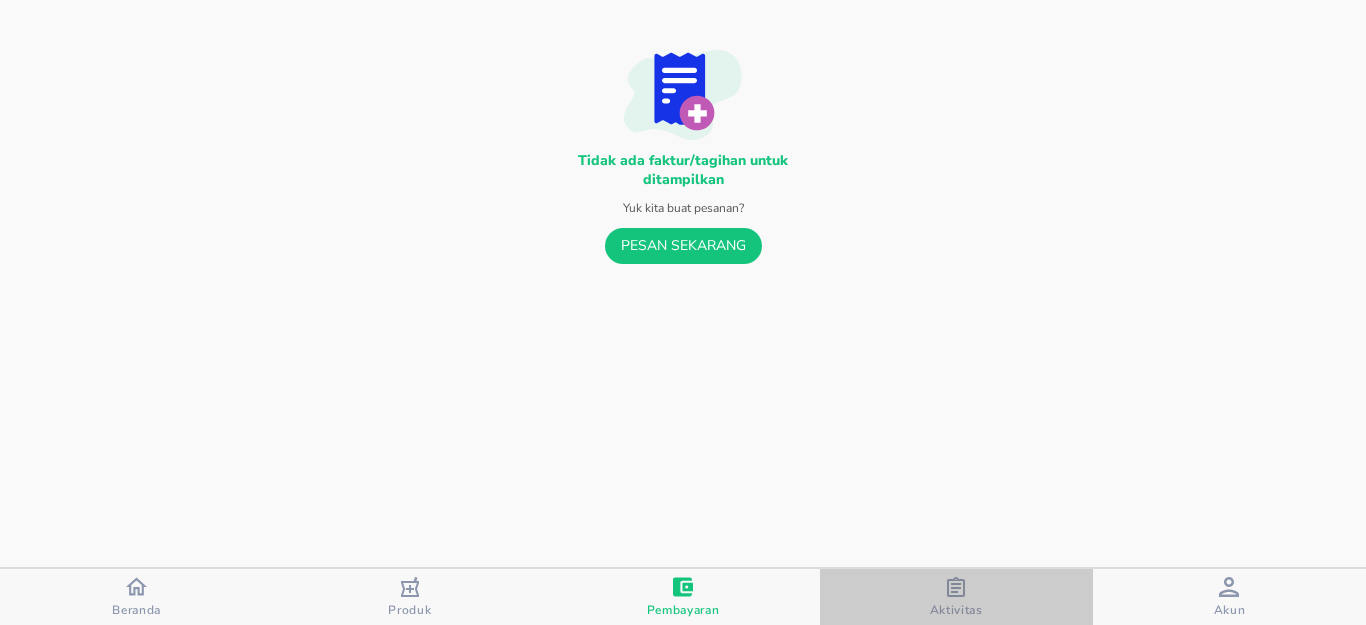 click on "Aktivitas" at bounding box center [956, 597] 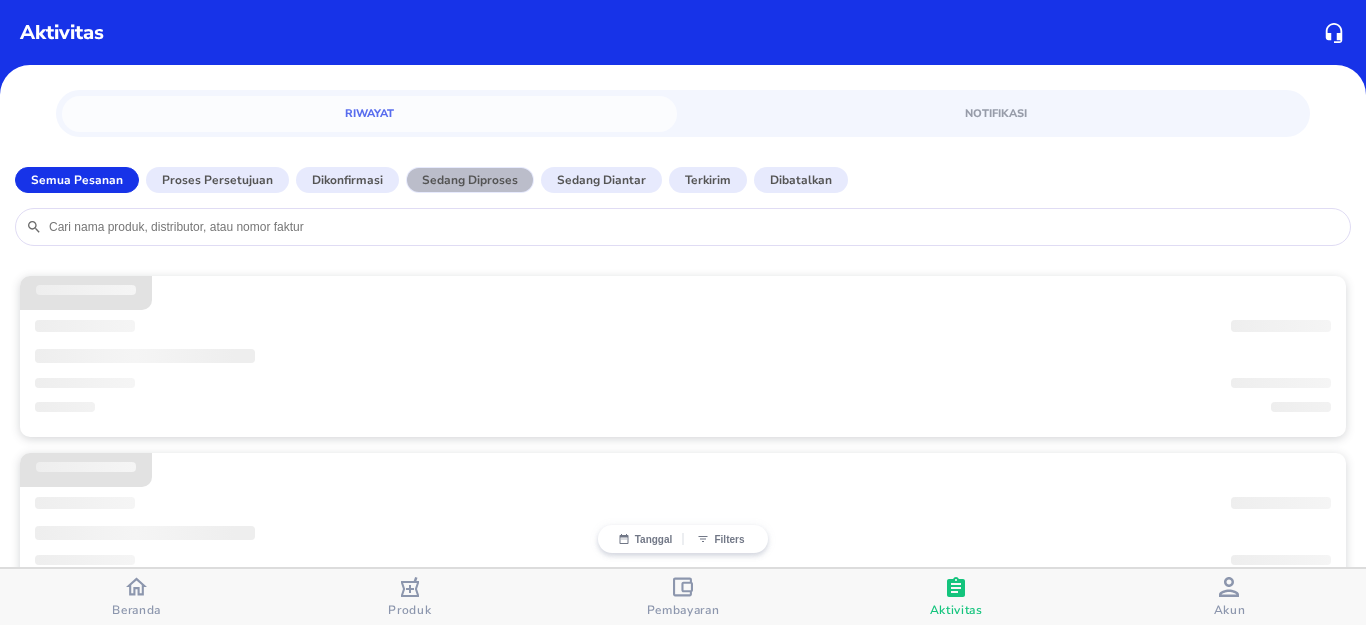 click on "Sedang diproses" at bounding box center [470, 180] 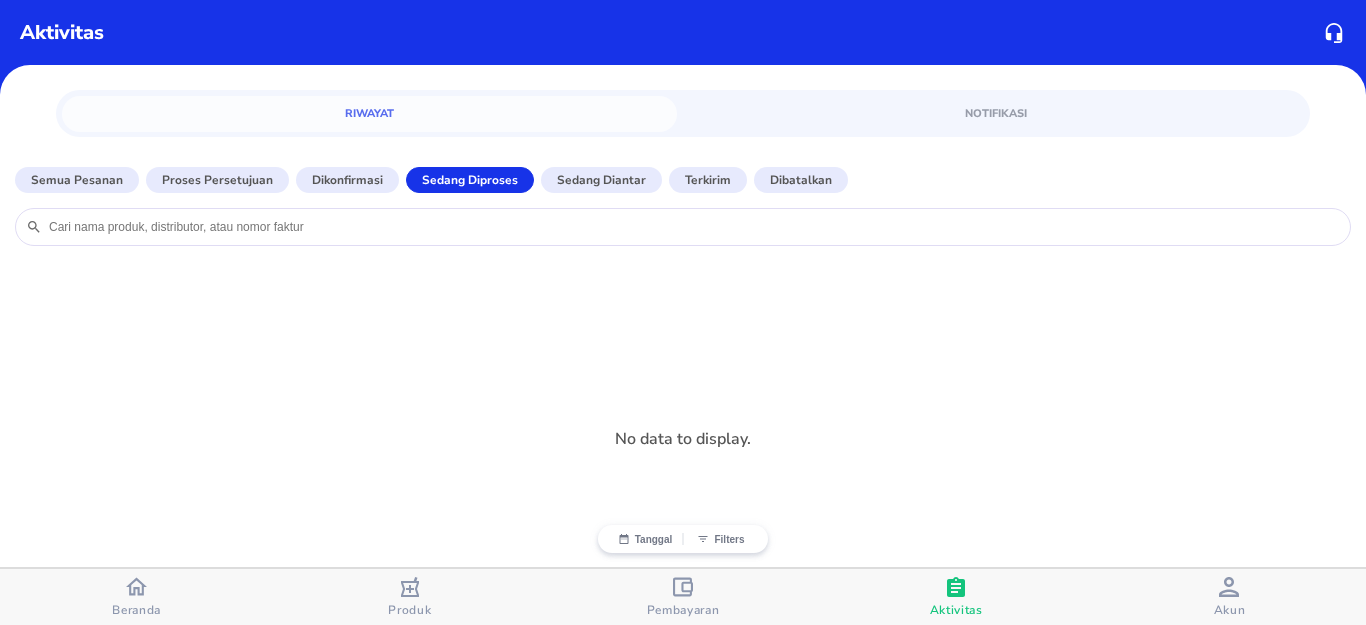 click on "Dikonfirmasi" at bounding box center [347, 180] 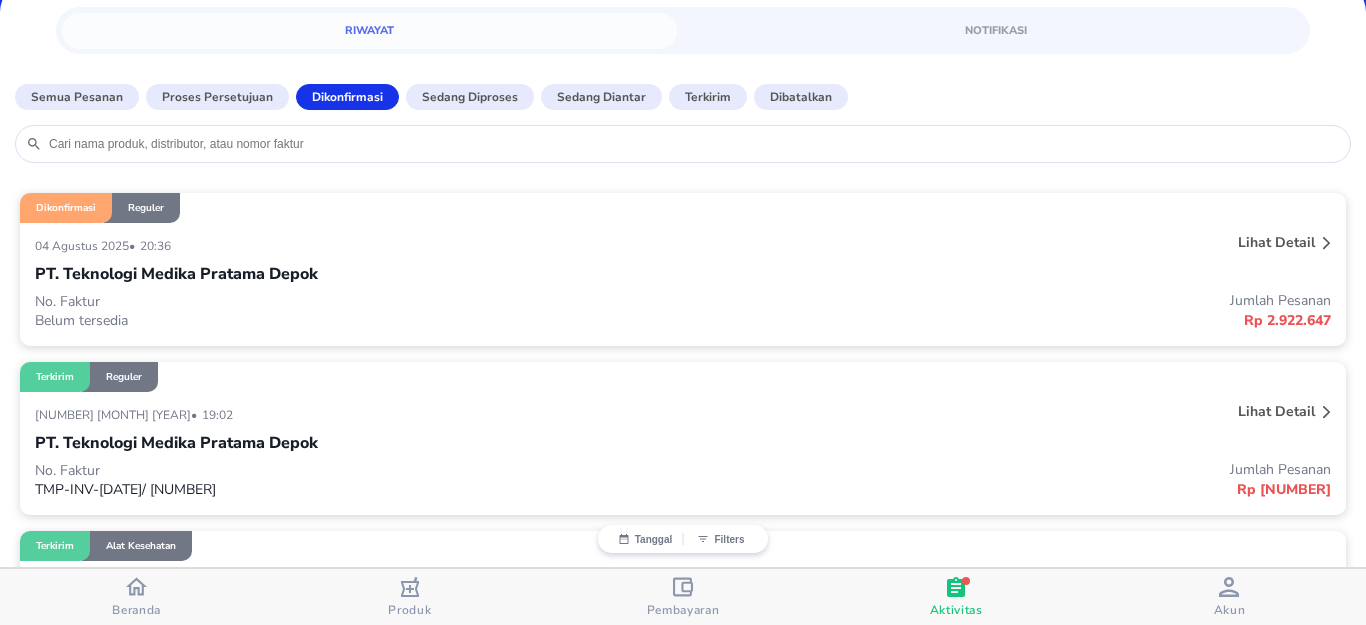 scroll, scrollTop: 0, scrollLeft: 0, axis: both 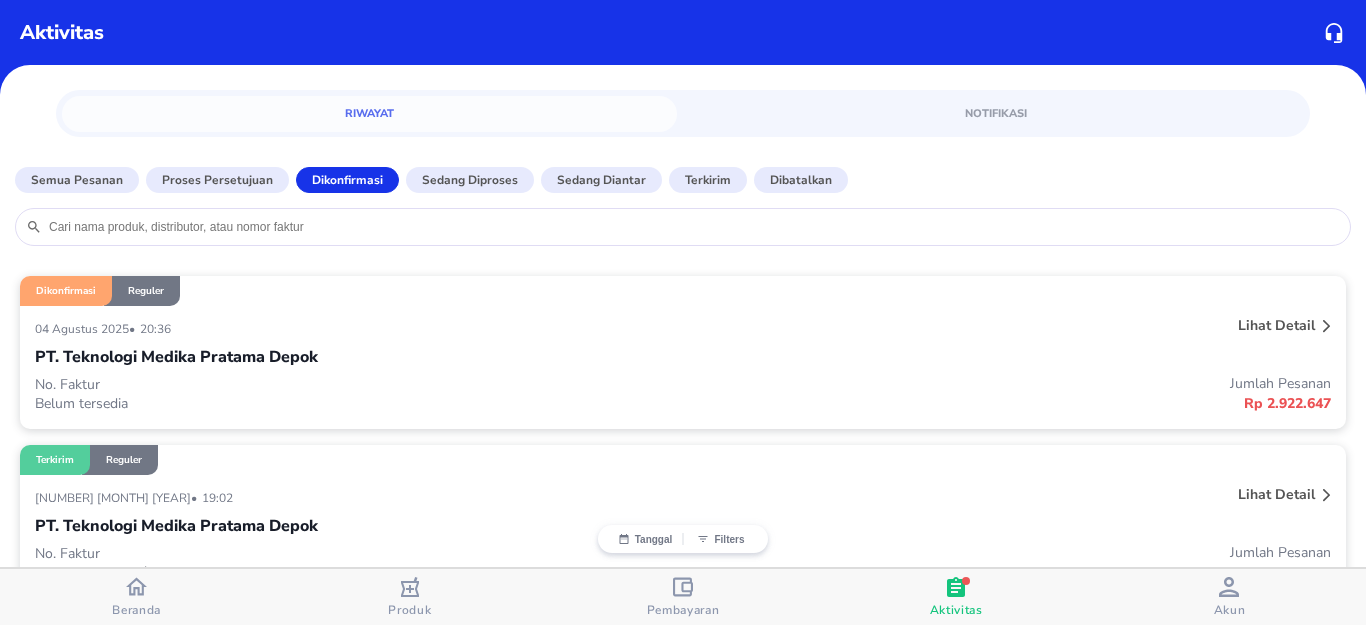 click on "Lihat detail" at bounding box center (1276, 325) 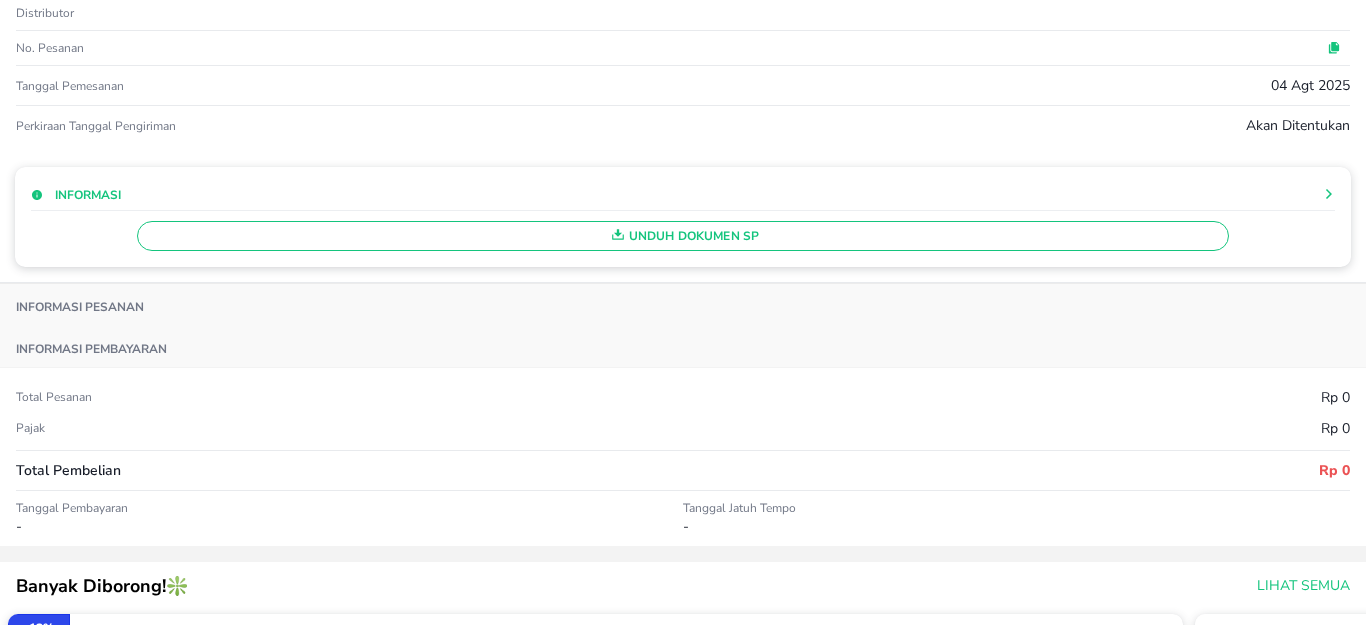 scroll, scrollTop: 0, scrollLeft: 0, axis: both 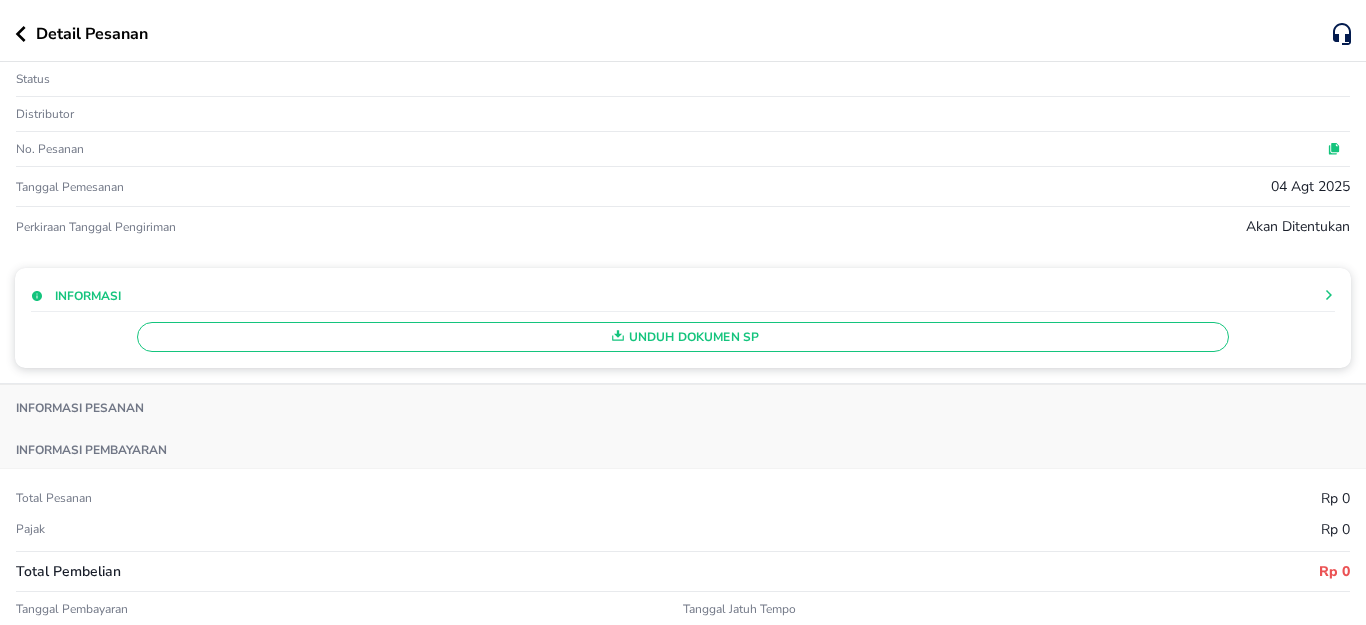 click on "Informasi" at bounding box center [88, 296] 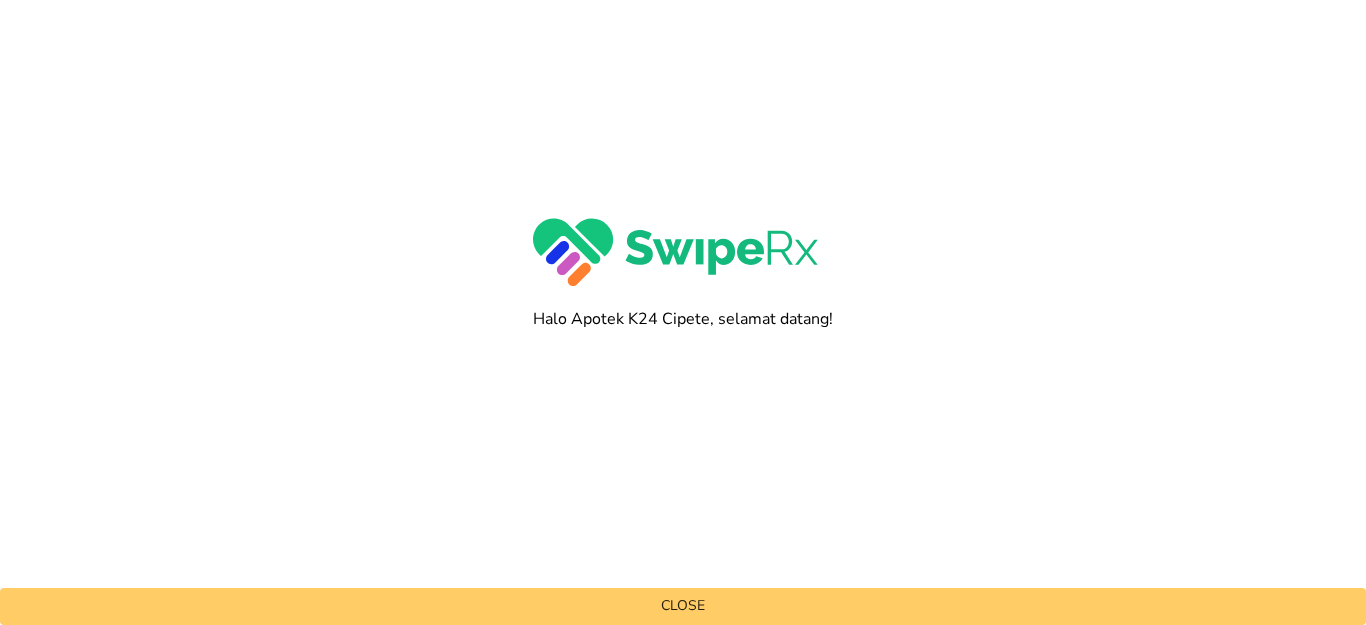 scroll, scrollTop: 0, scrollLeft: 0, axis: both 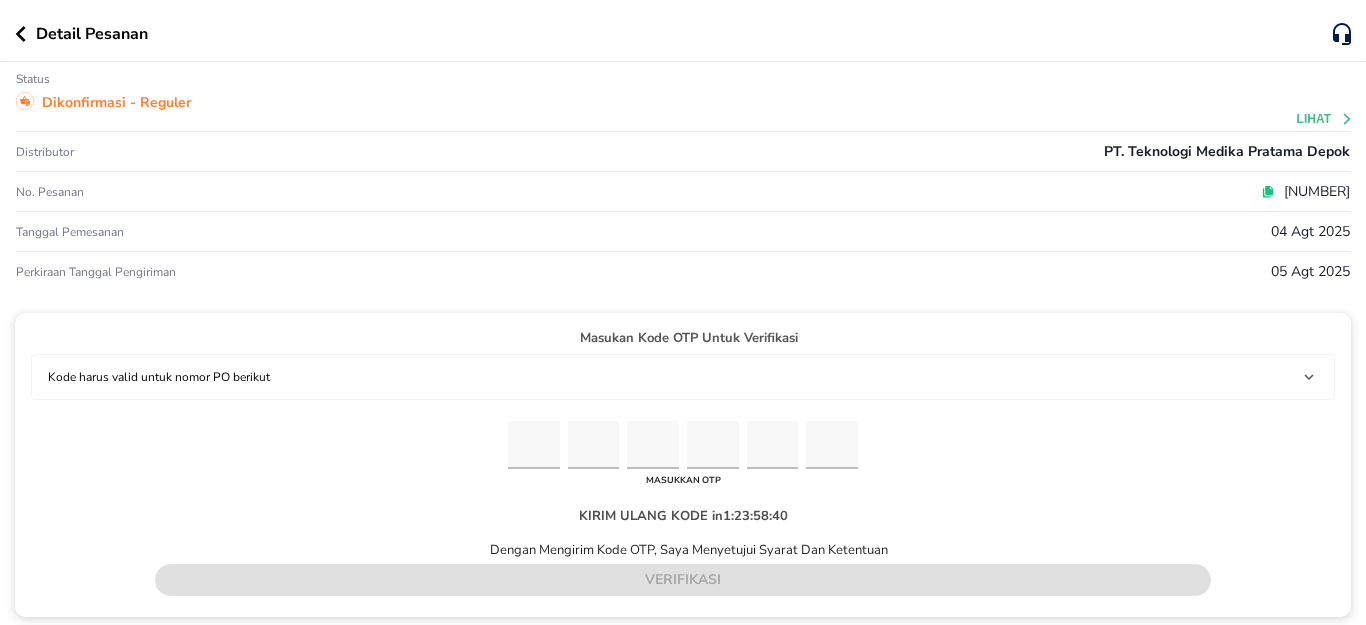 click at bounding box center [534, 445] 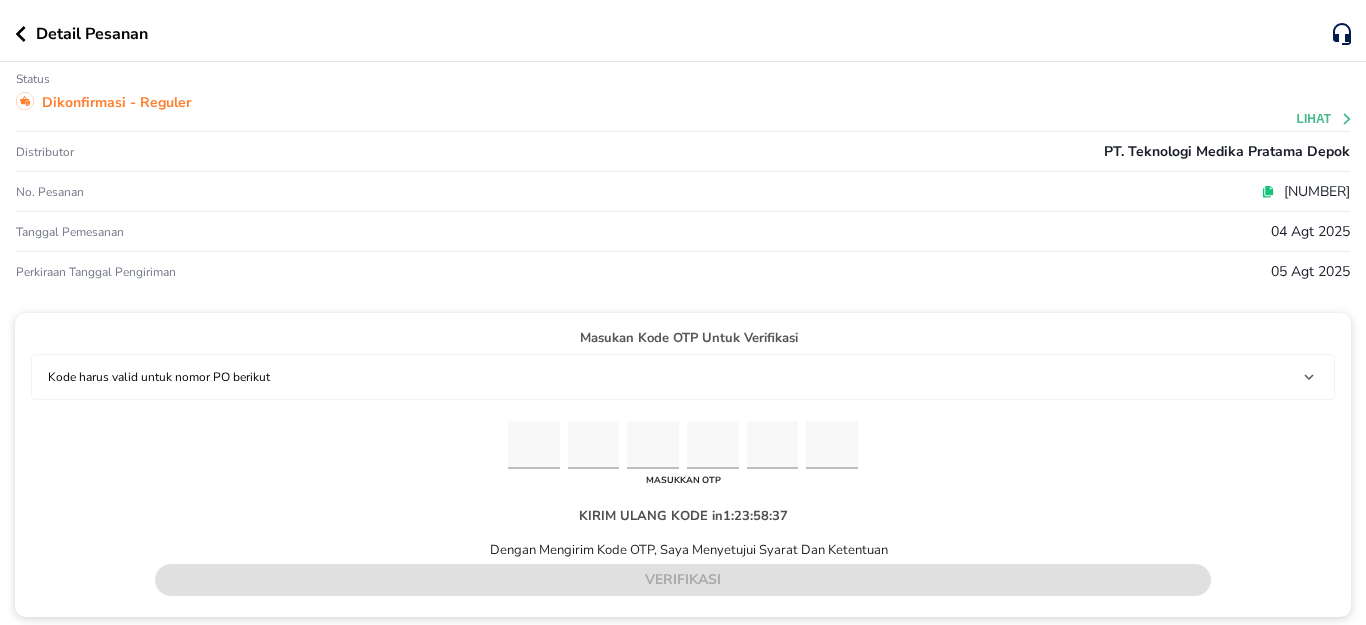 type on "2" 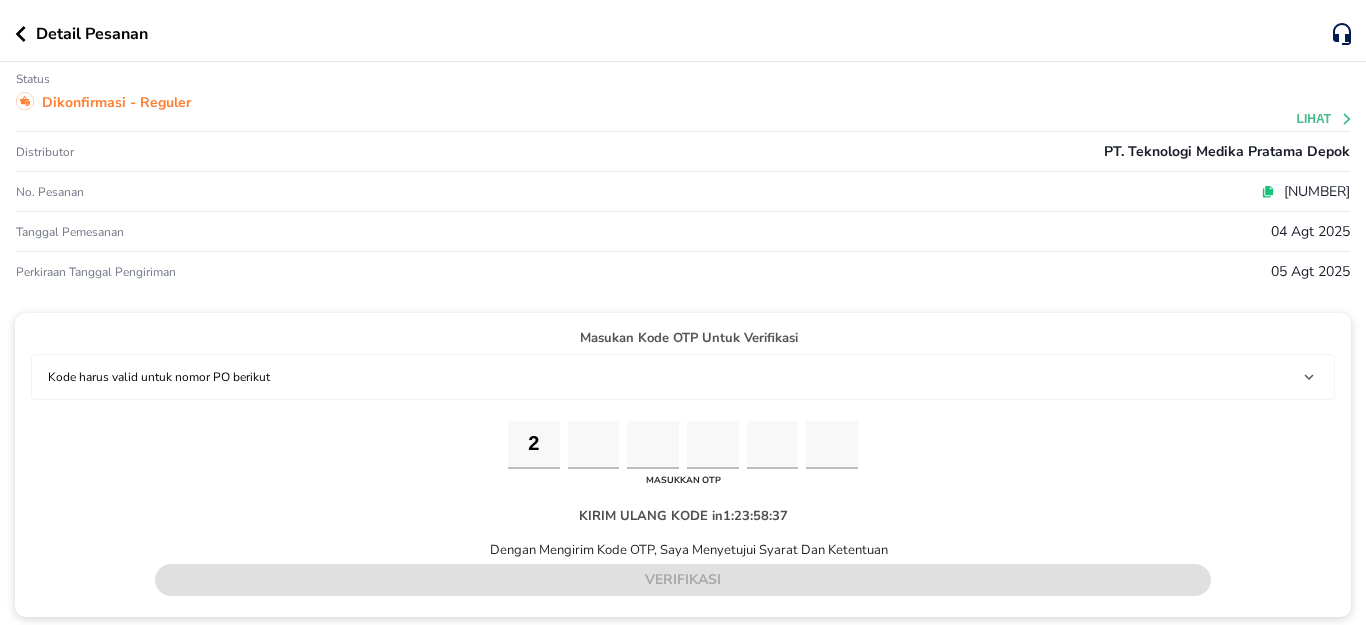 type on "8" 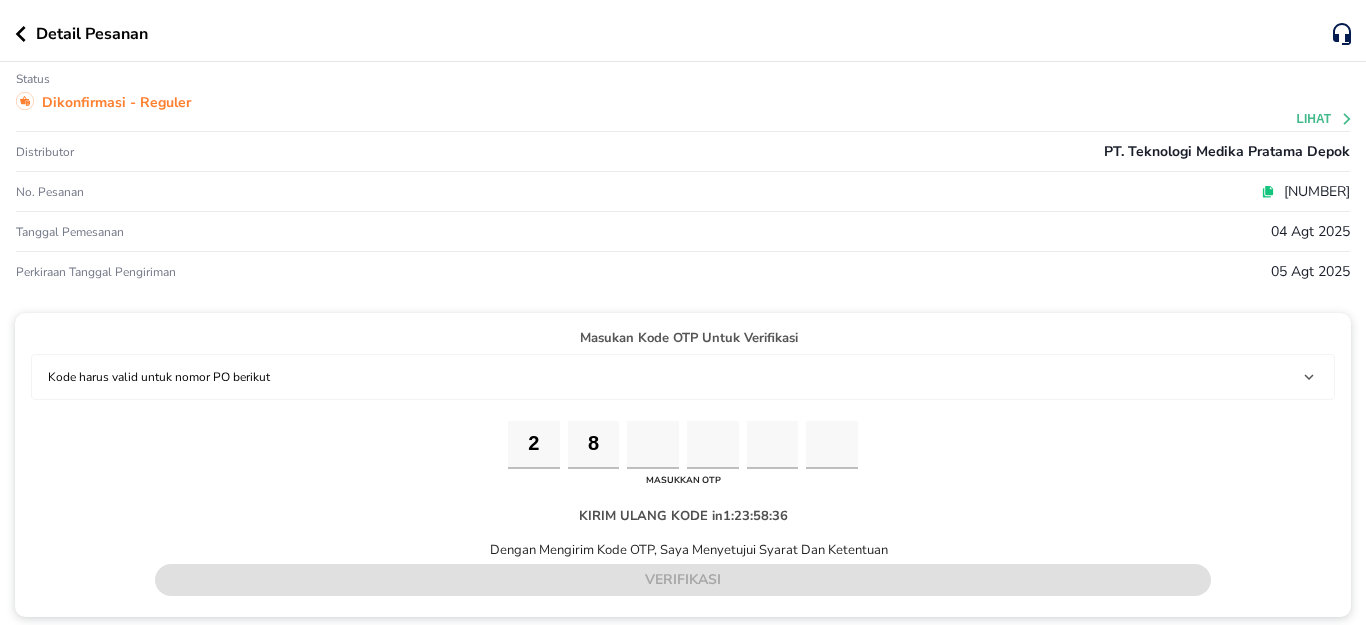type on "2" 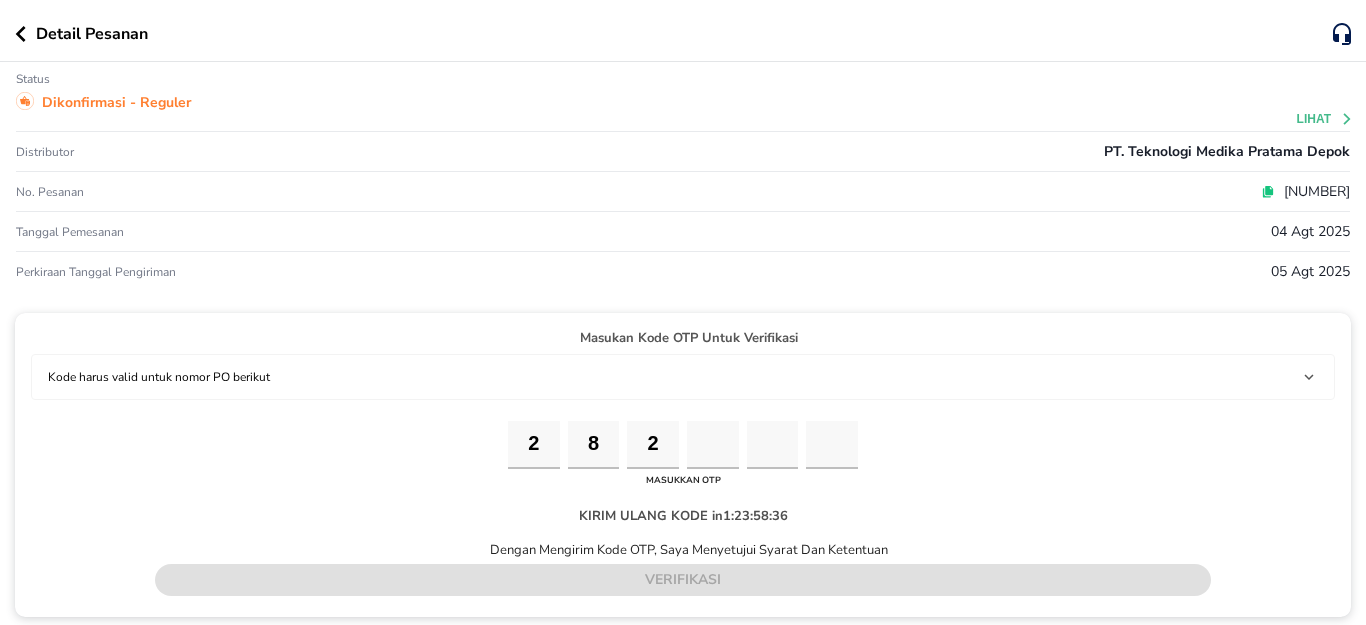 type on "7" 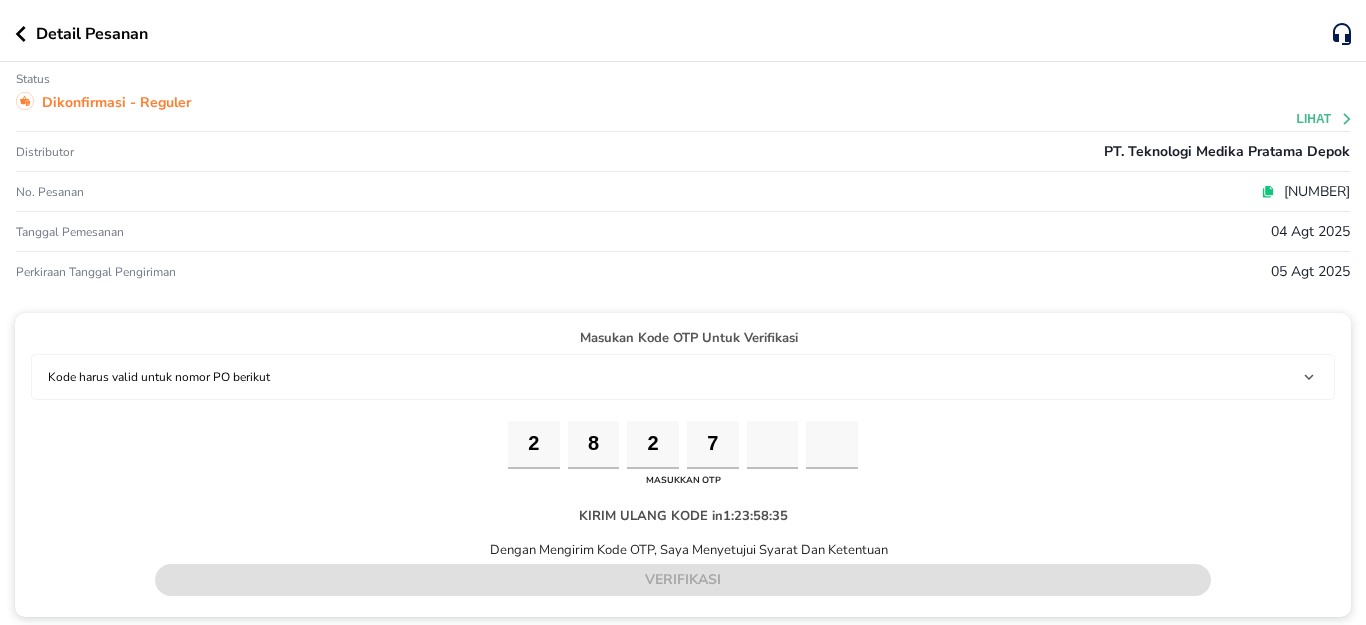 type on "6" 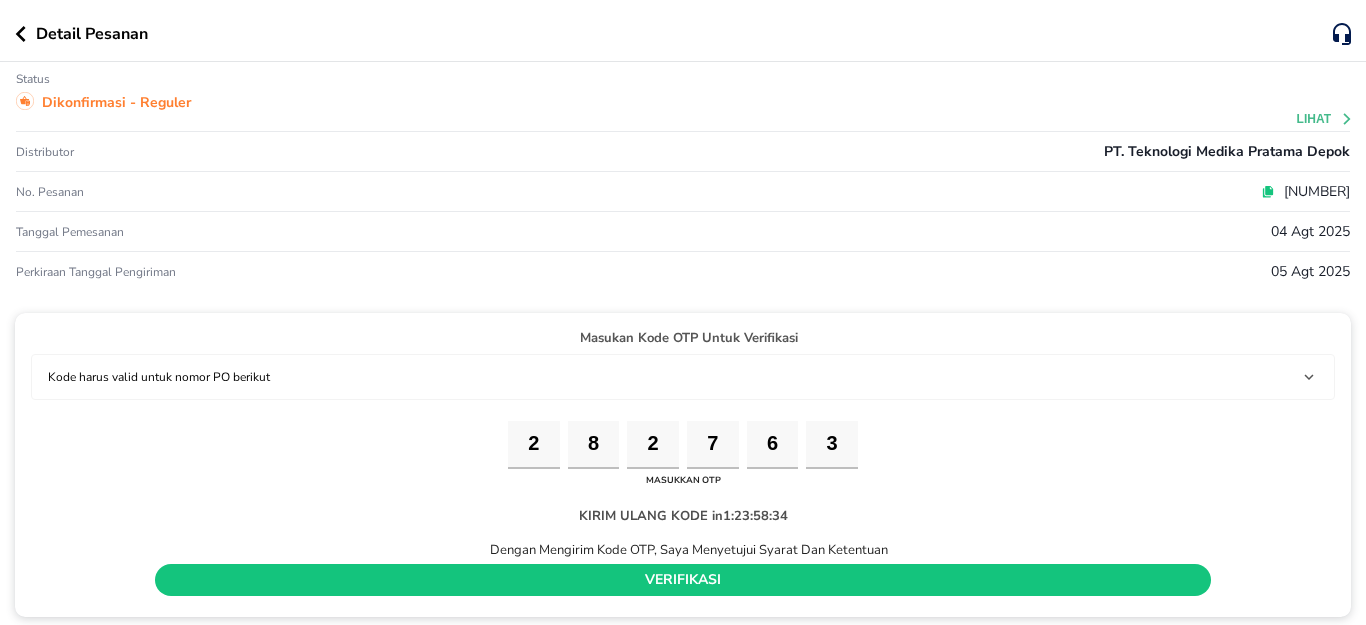 type on "3" 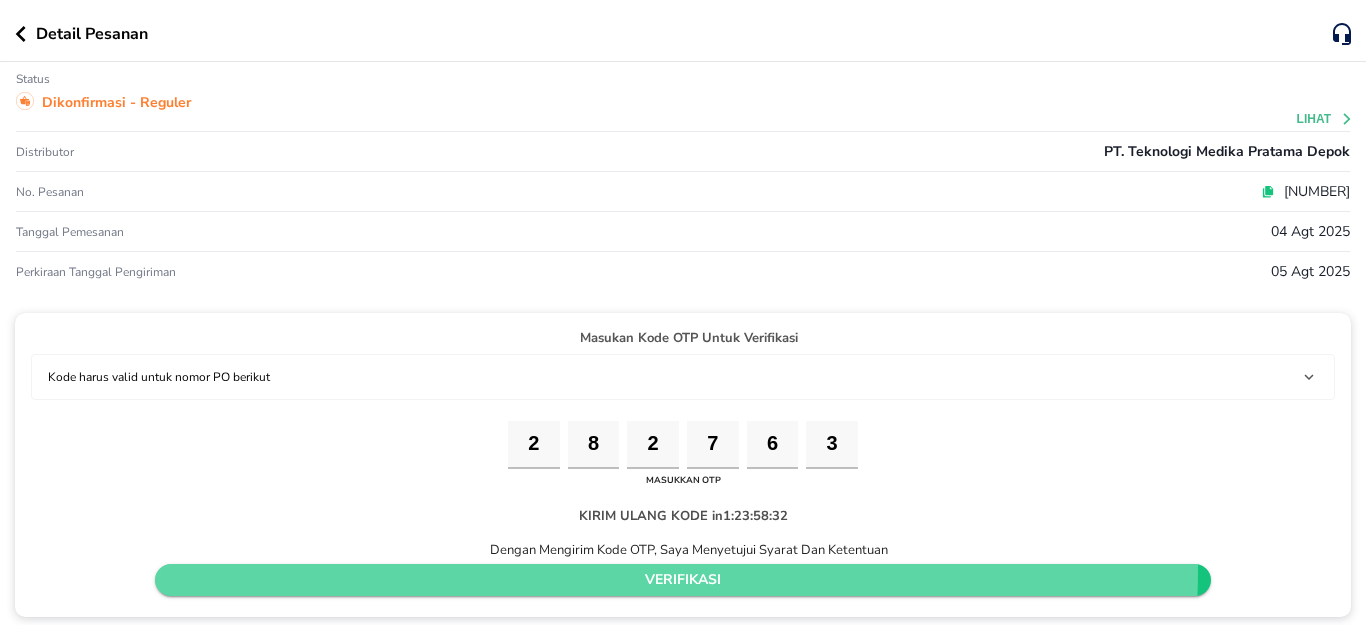 click on "verifikasi" at bounding box center [683, 580] 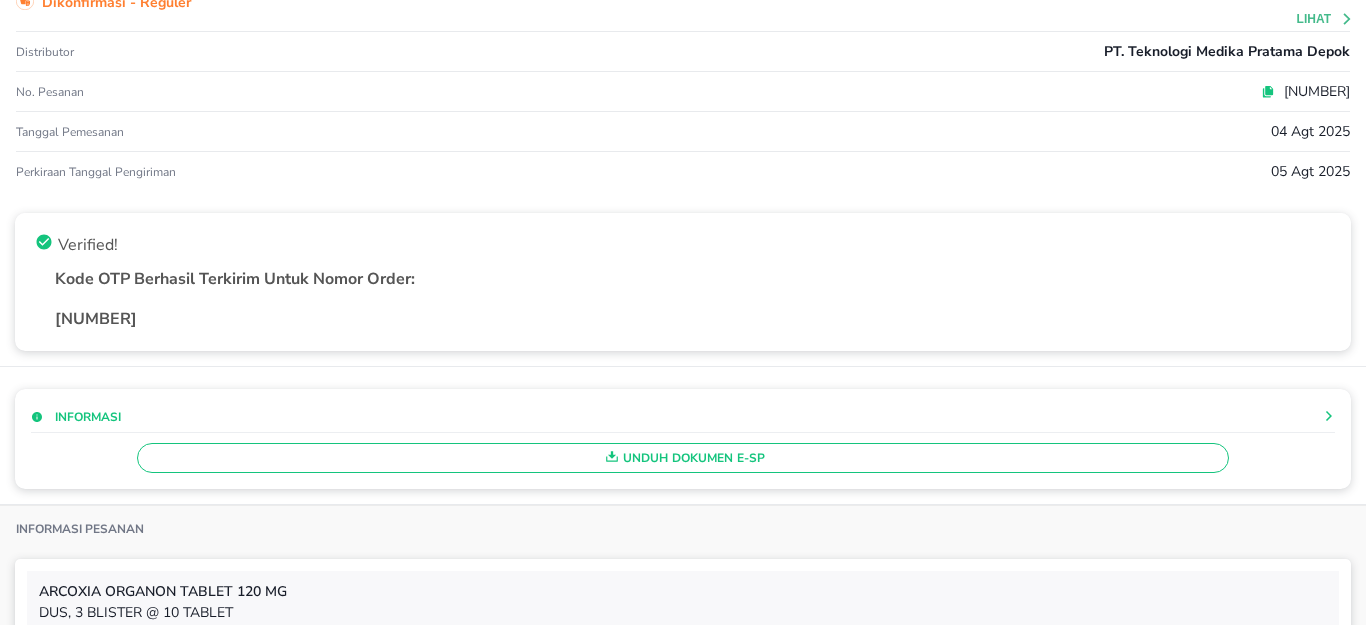 scroll, scrollTop: 200, scrollLeft: 0, axis: vertical 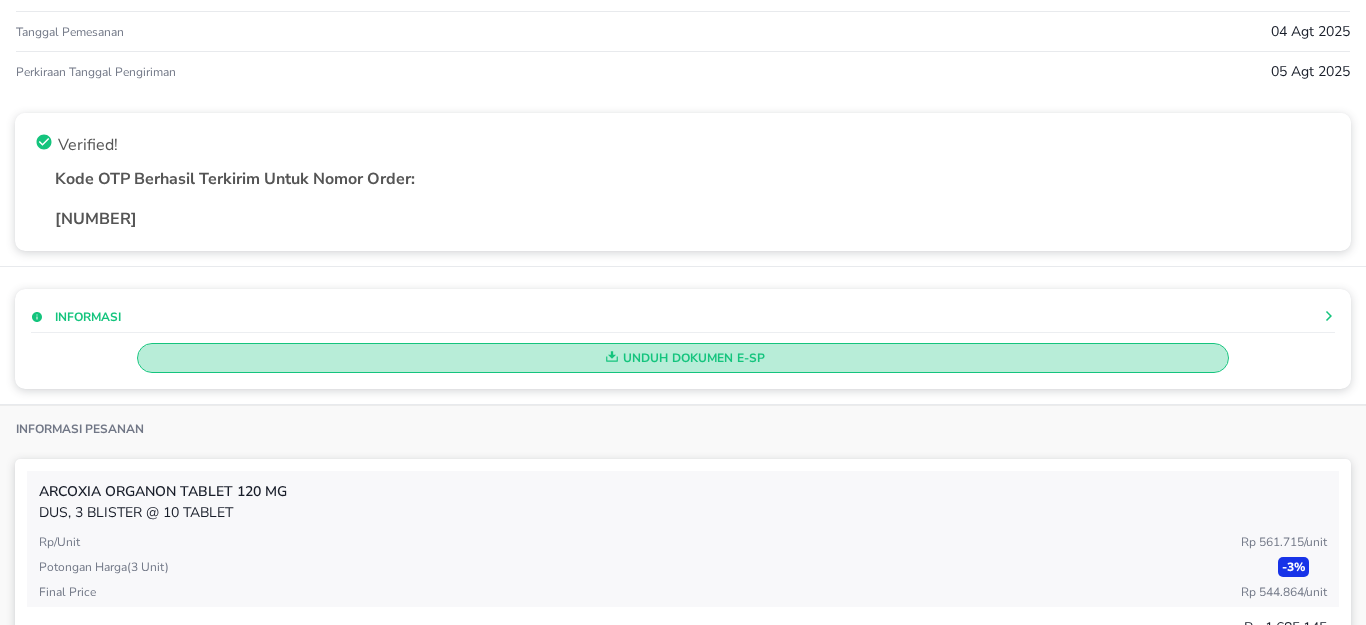 click on "Unduh Dokumen e-SP" at bounding box center [683, 358] 